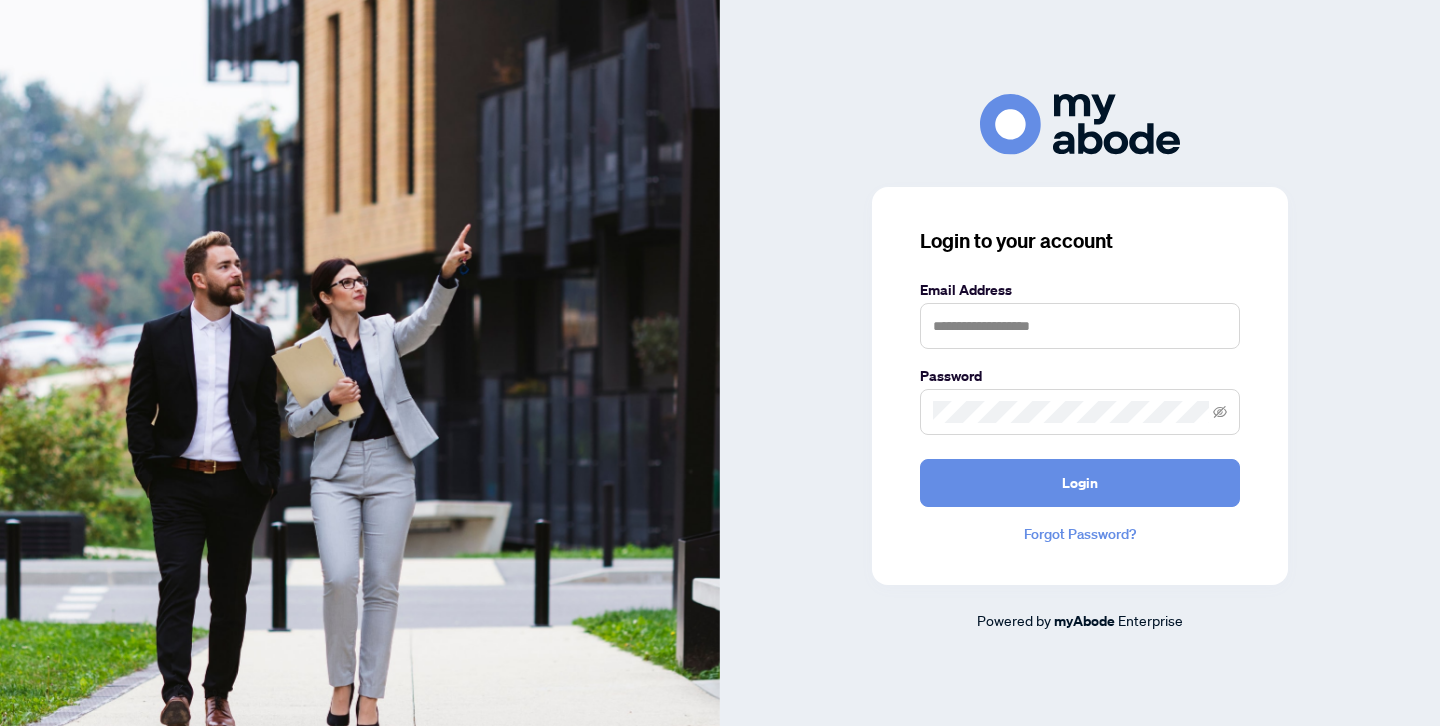 scroll, scrollTop: 0, scrollLeft: 0, axis: both 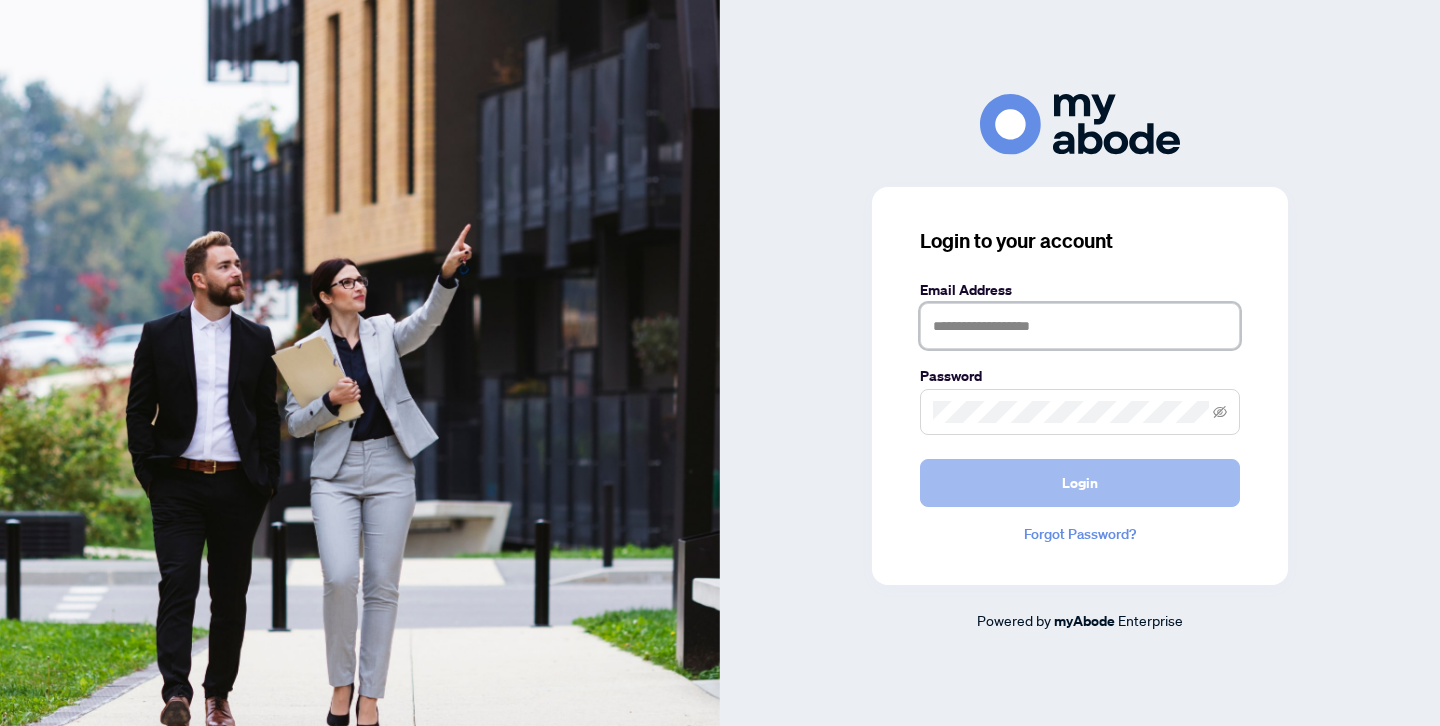 type on "**********" 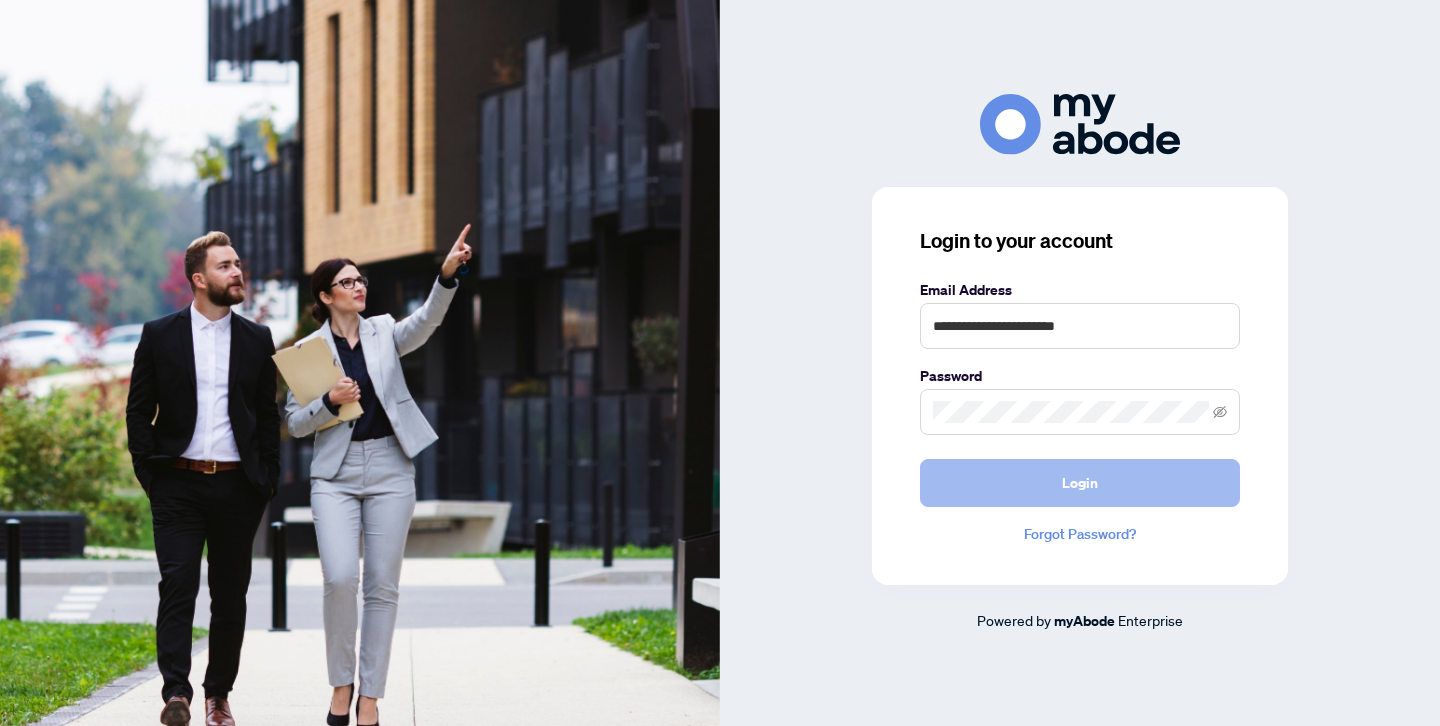click on "Login" at bounding box center (1080, 483) 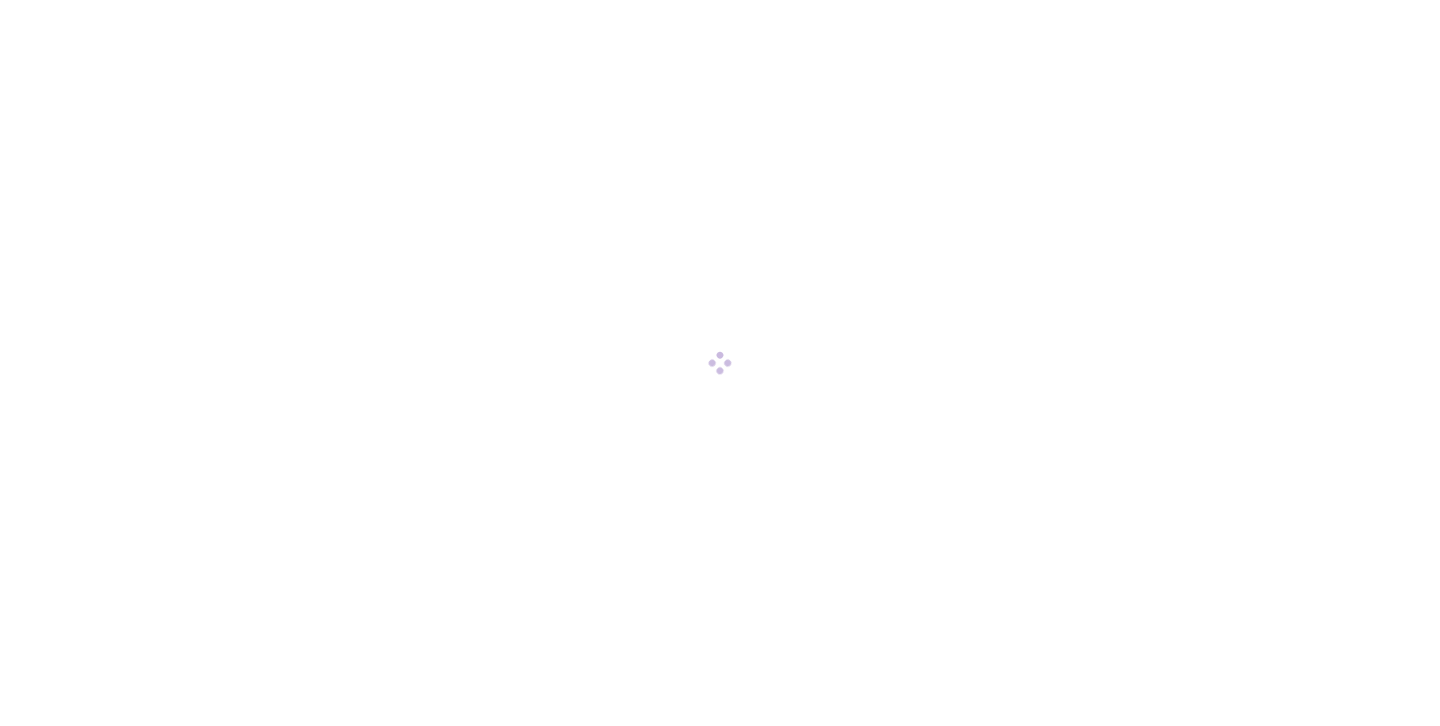 scroll, scrollTop: 0, scrollLeft: 0, axis: both 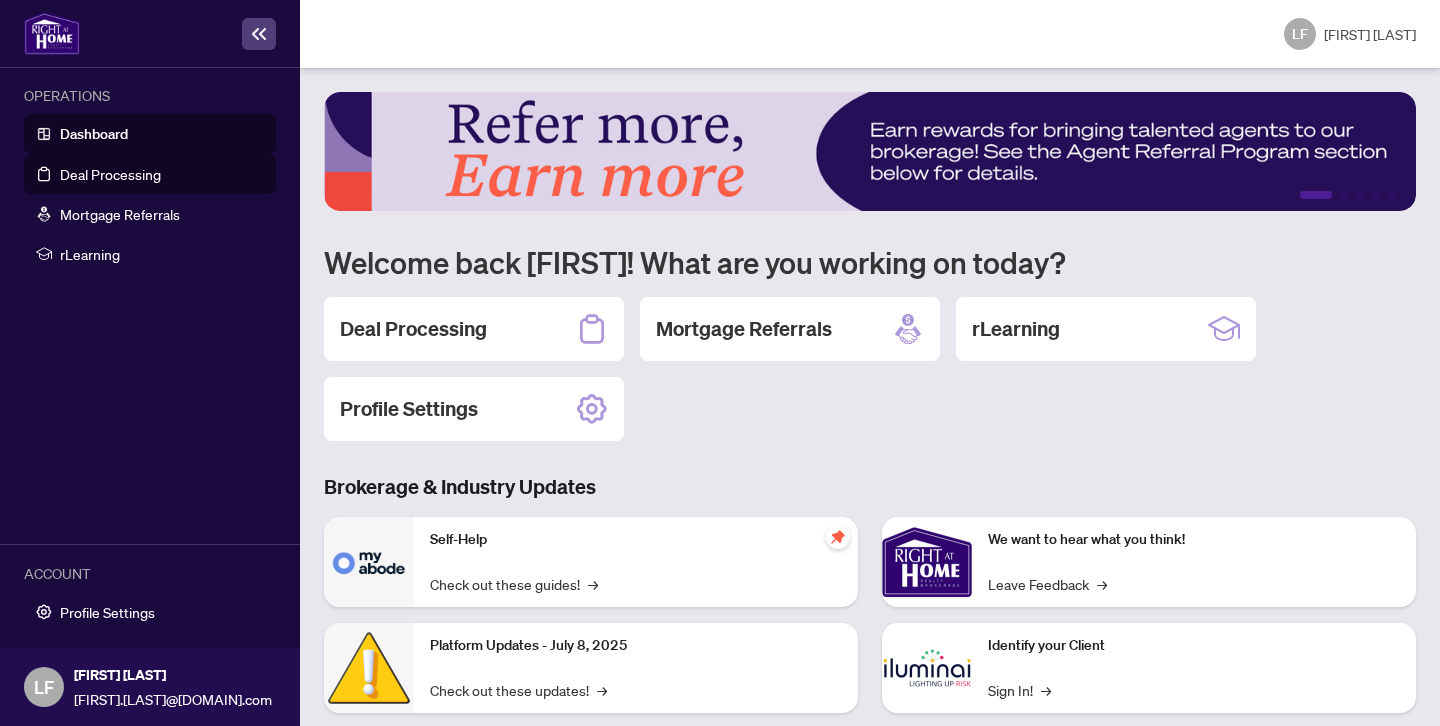 click on "Deal Processing" at bounding box center (110, 174) 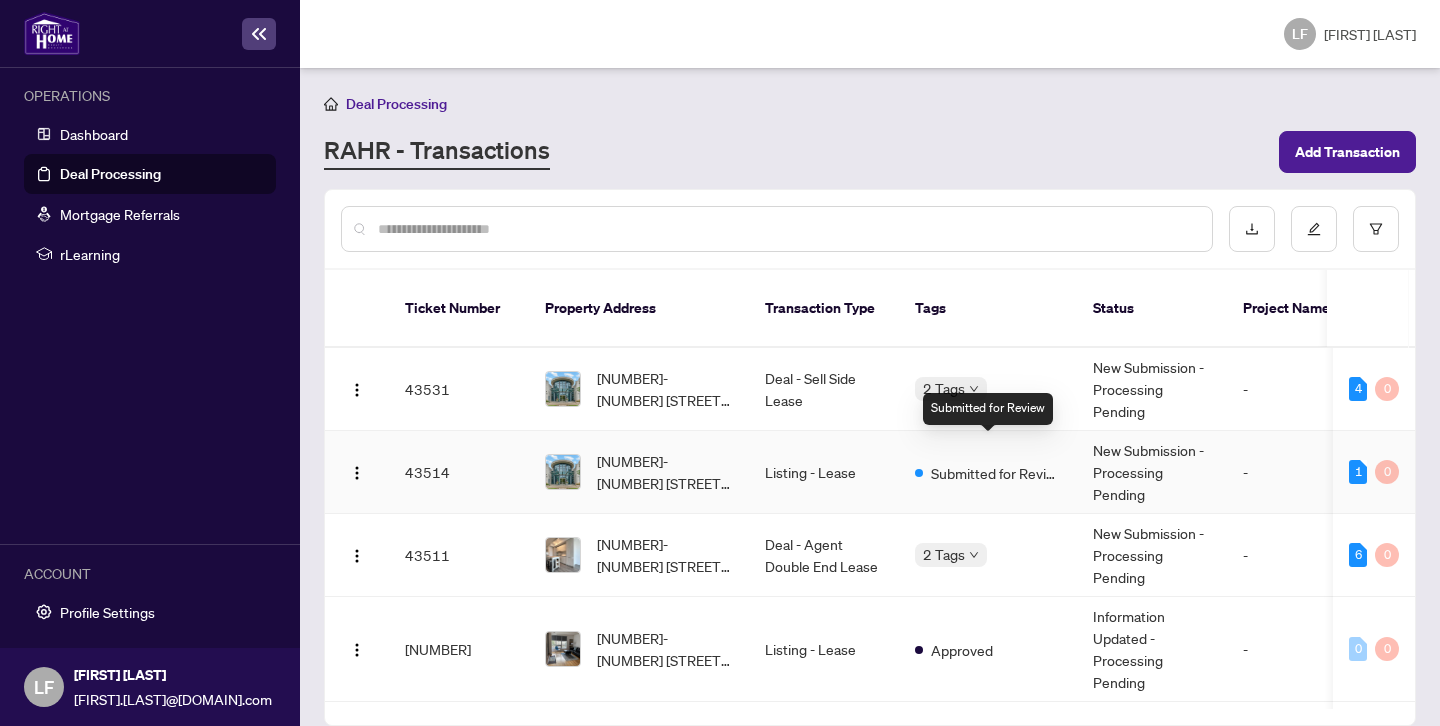 click on "Submitted for Review" at bounding box center [996, 473] 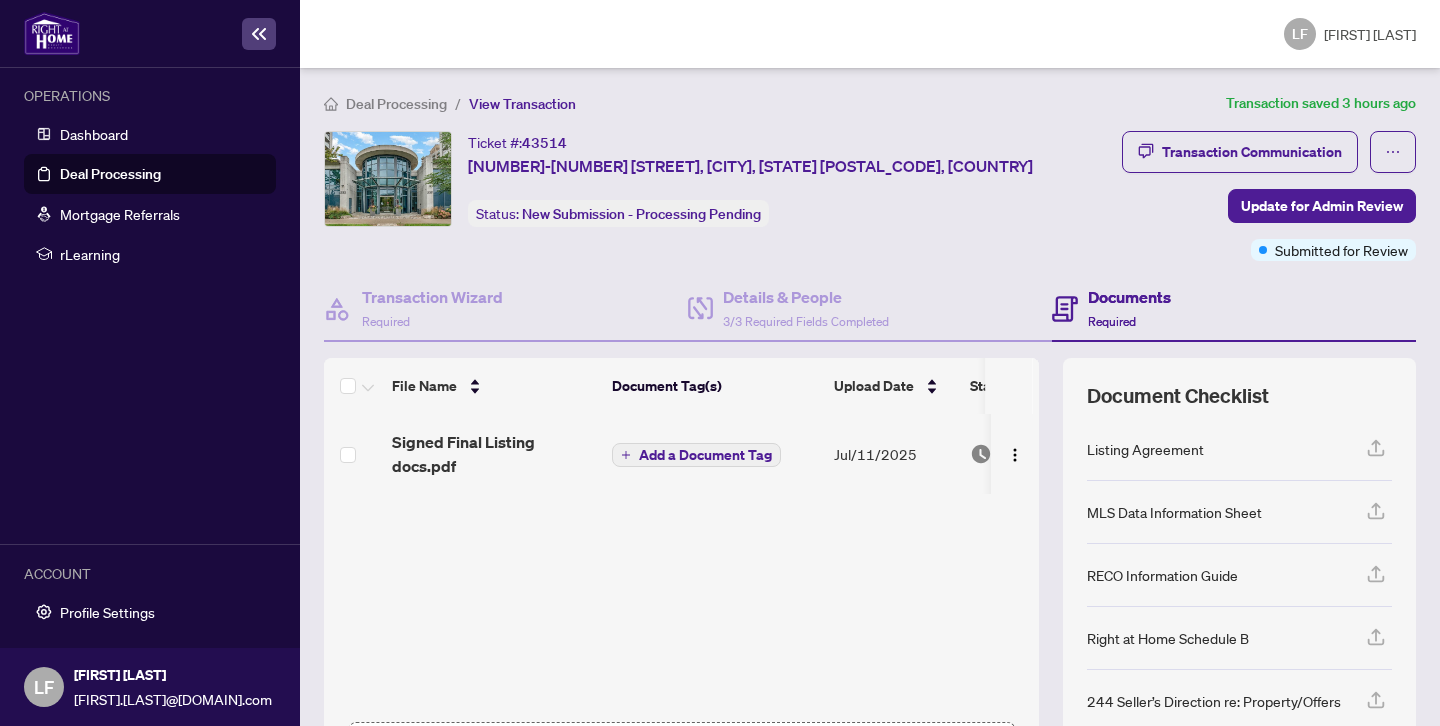 scroll, scrollTop: 28, scrollLeft: 0, axis: vertical 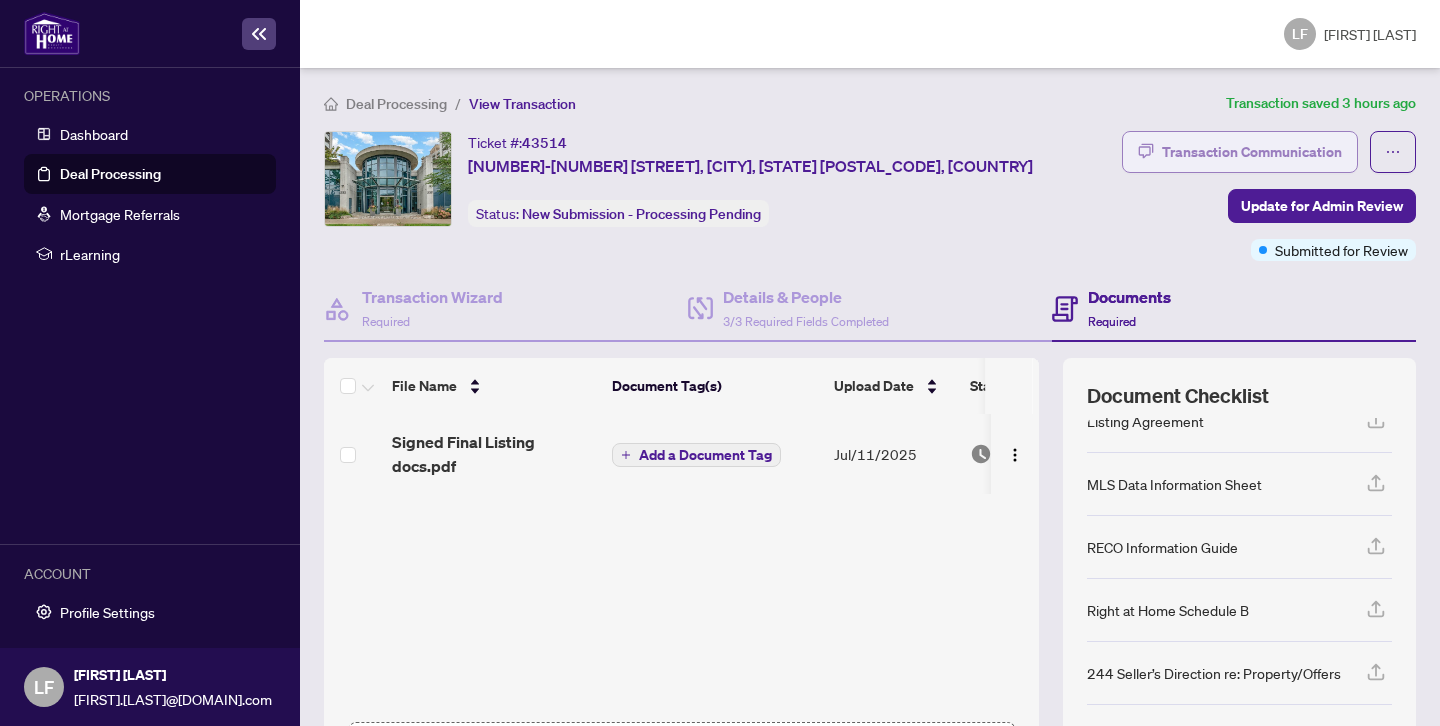 click on "Transaction Communication" at bounding box center (1252, 152) 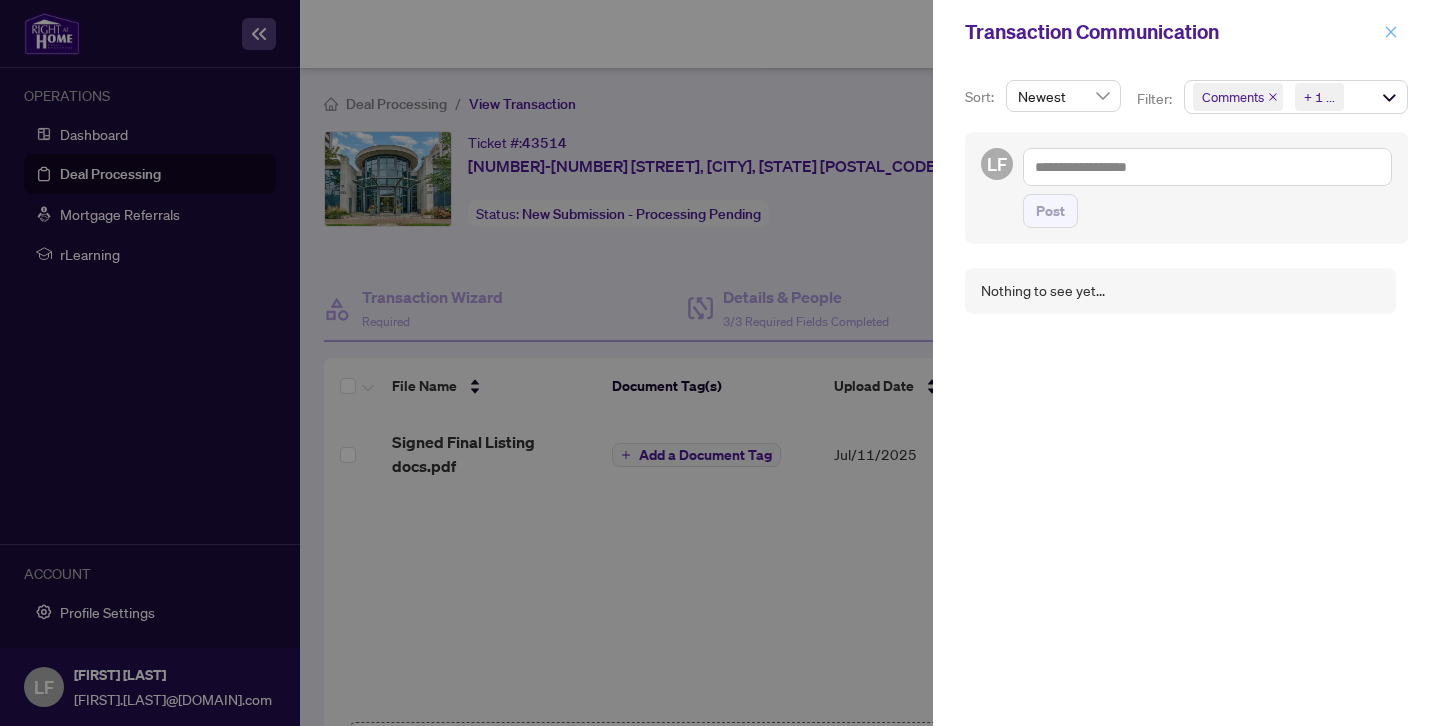 click at bounding box center [1391, 32] 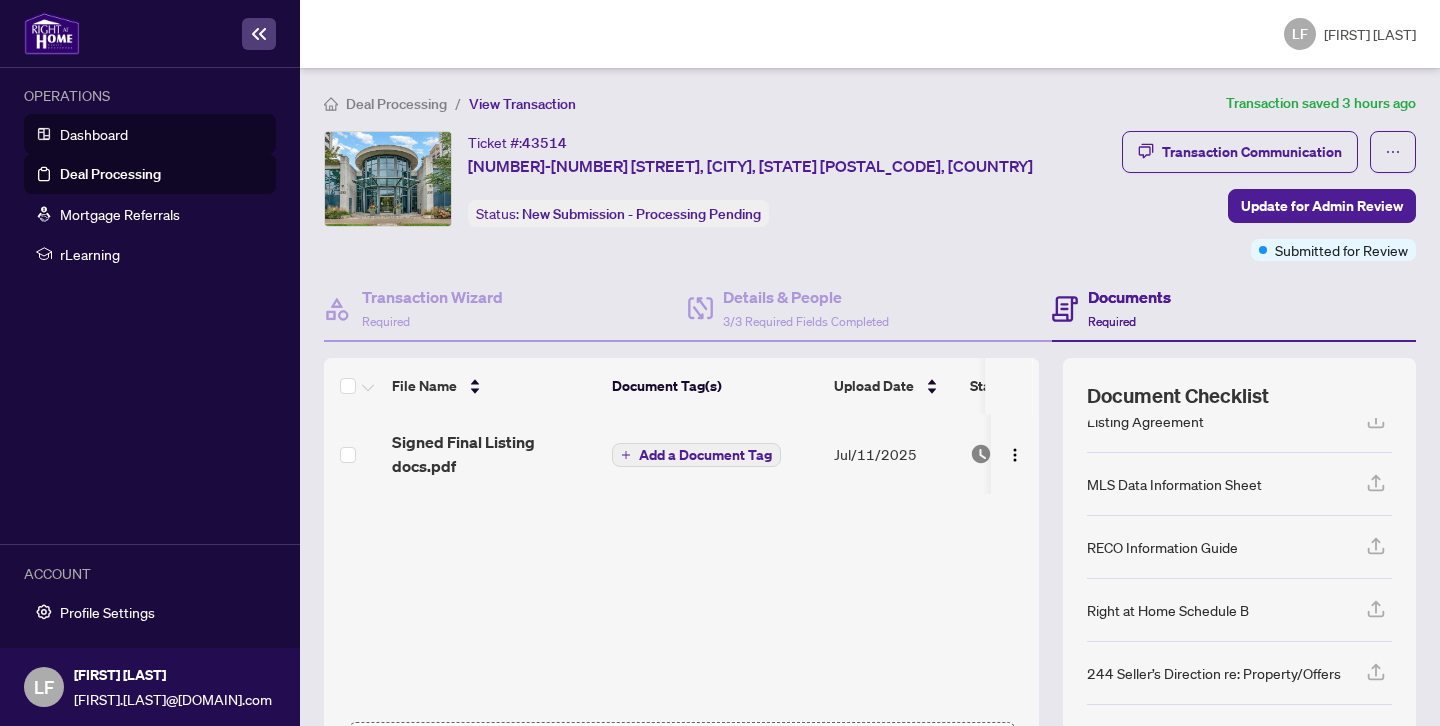 click on "Dashboard" at bounding box center (94, 134) 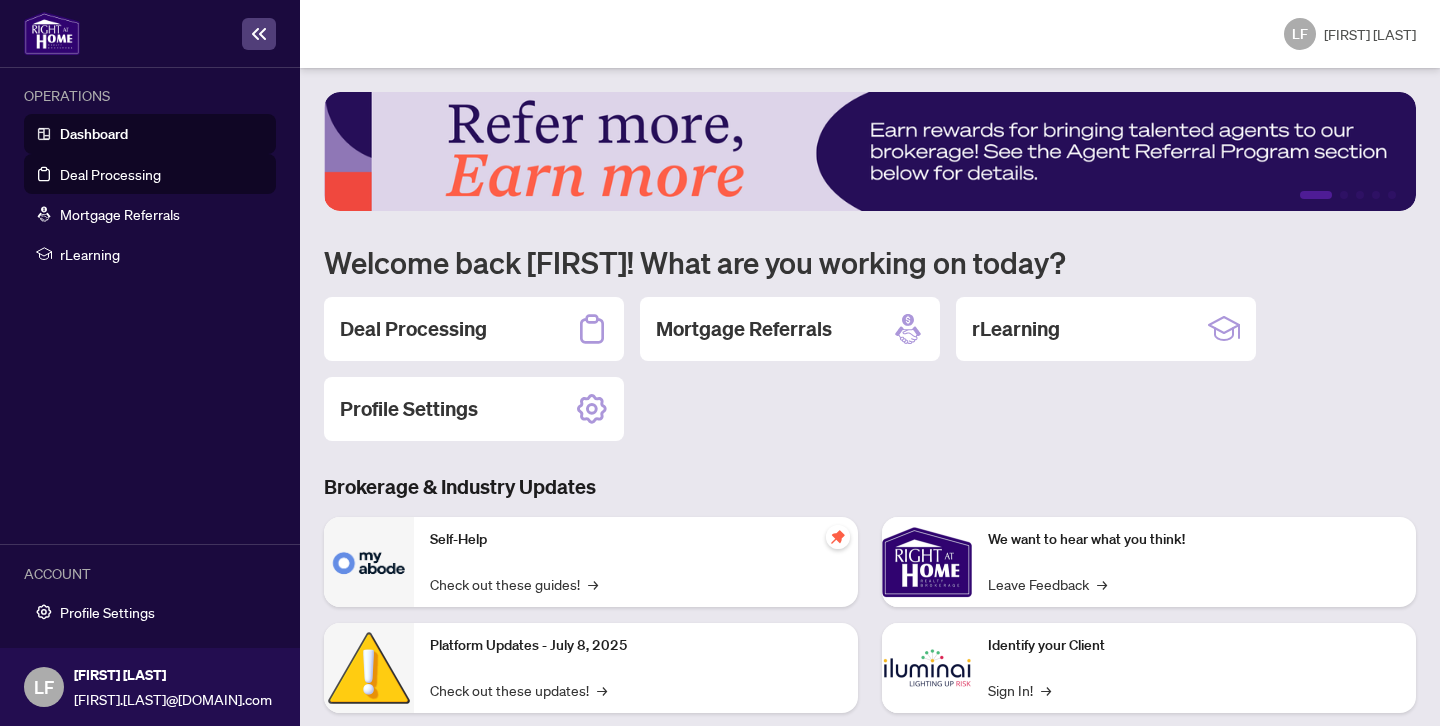 click on "Deal Processing" at bounding box center (110, 174) 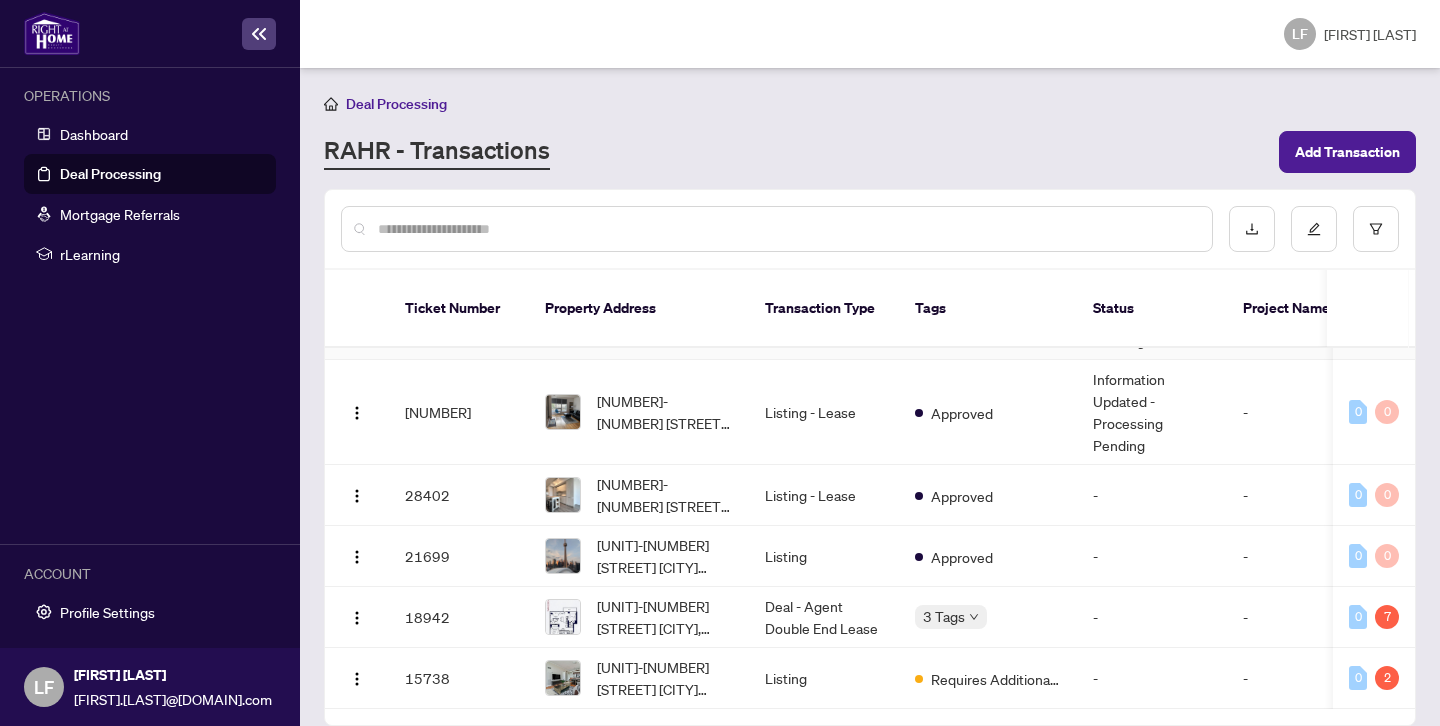 scroll, scrollTop: 246, scrollLeft: 0, axis: vertical 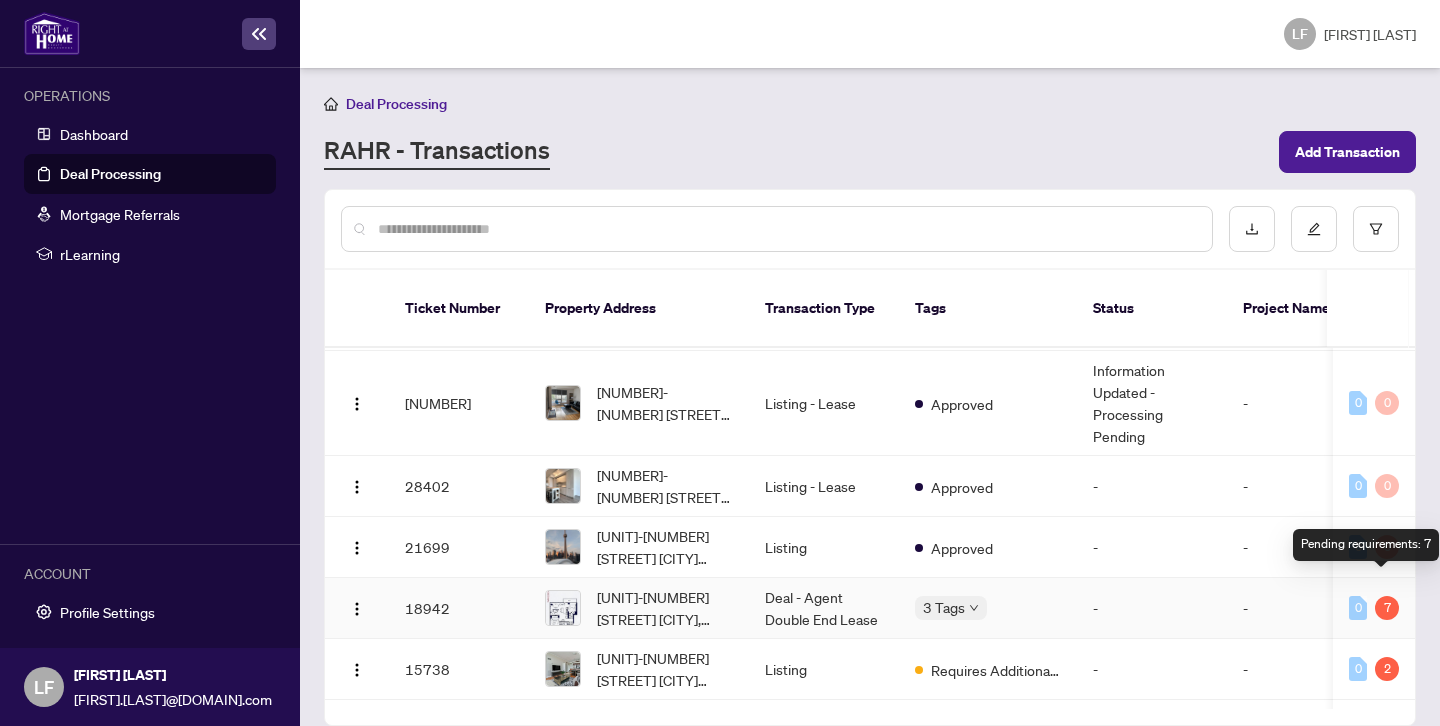 click on "7" at bounding box center [1387, 608] 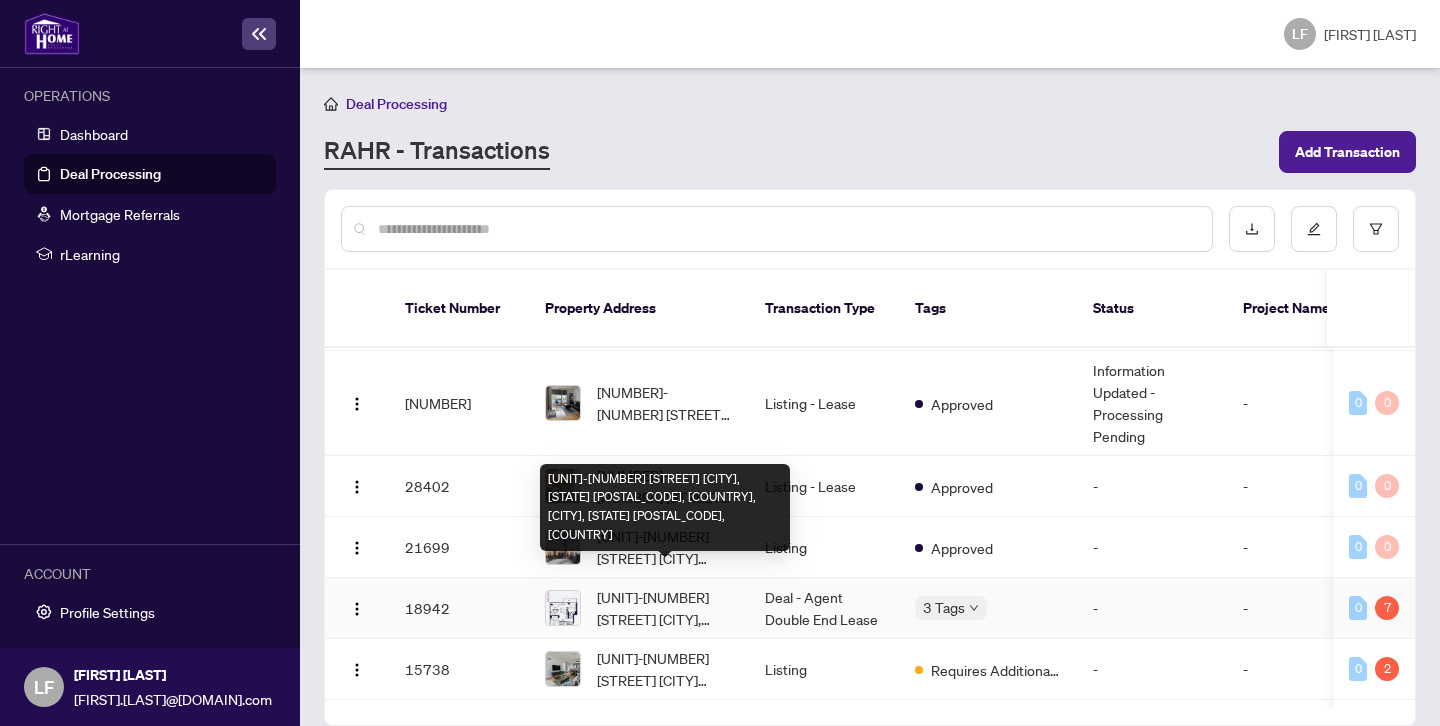 click on "[UNIT]-[NUMBER] [STREET] [CITY], [STATE] [POSTAL_CODE], [COUNTRY], [CITY], [STATE] [POSTAL_CODE], [COUNTRY]" at bounding box center [665, 608] 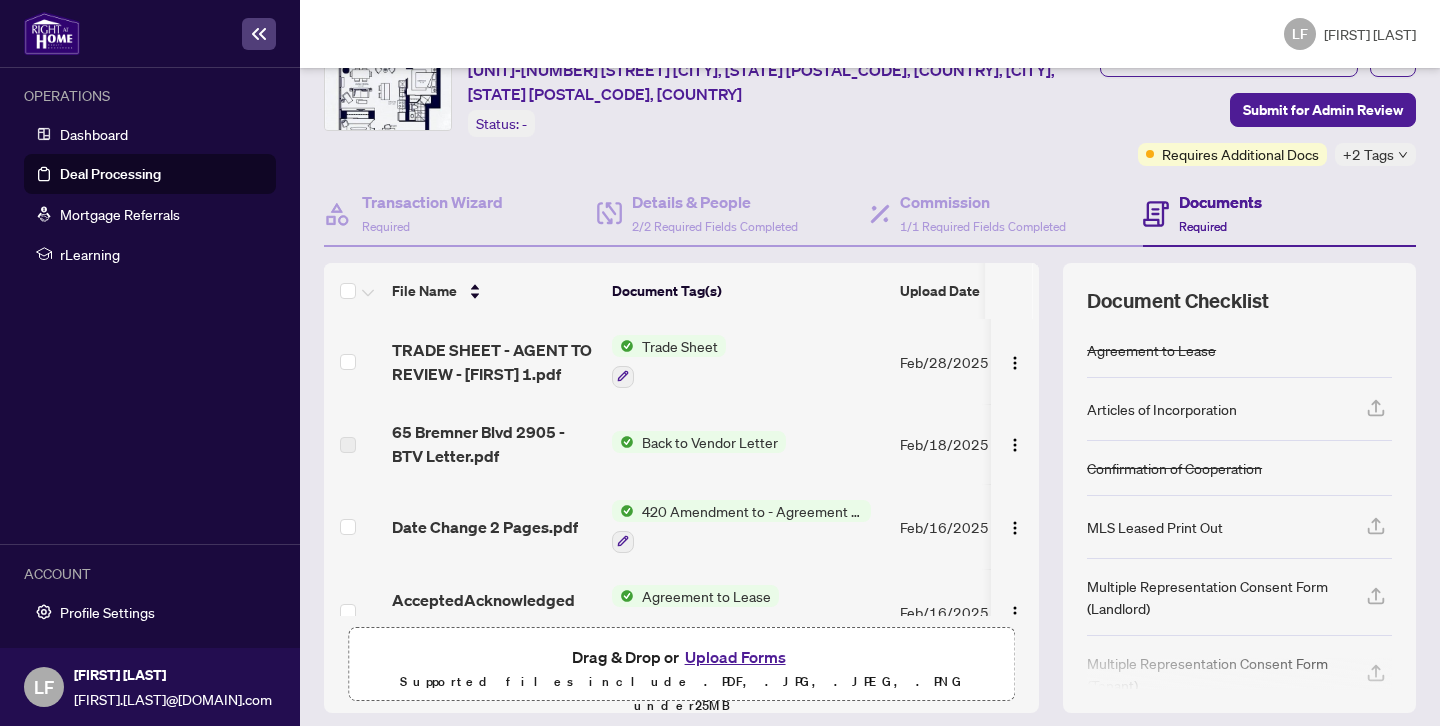 scroll, scrollTop: 100, scrollLeft: 0, axis: vertical 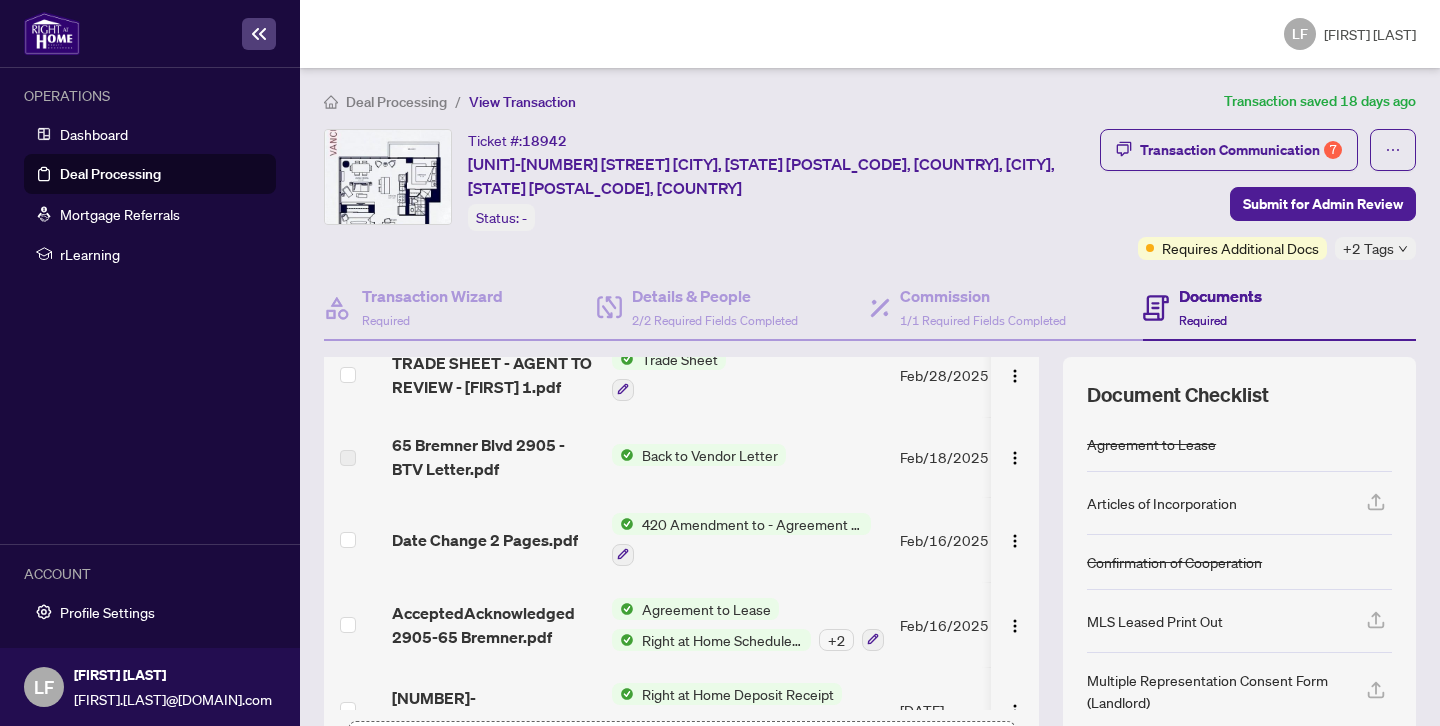 click on "Back to Vendor Letter" at bounding box center [710, 455] 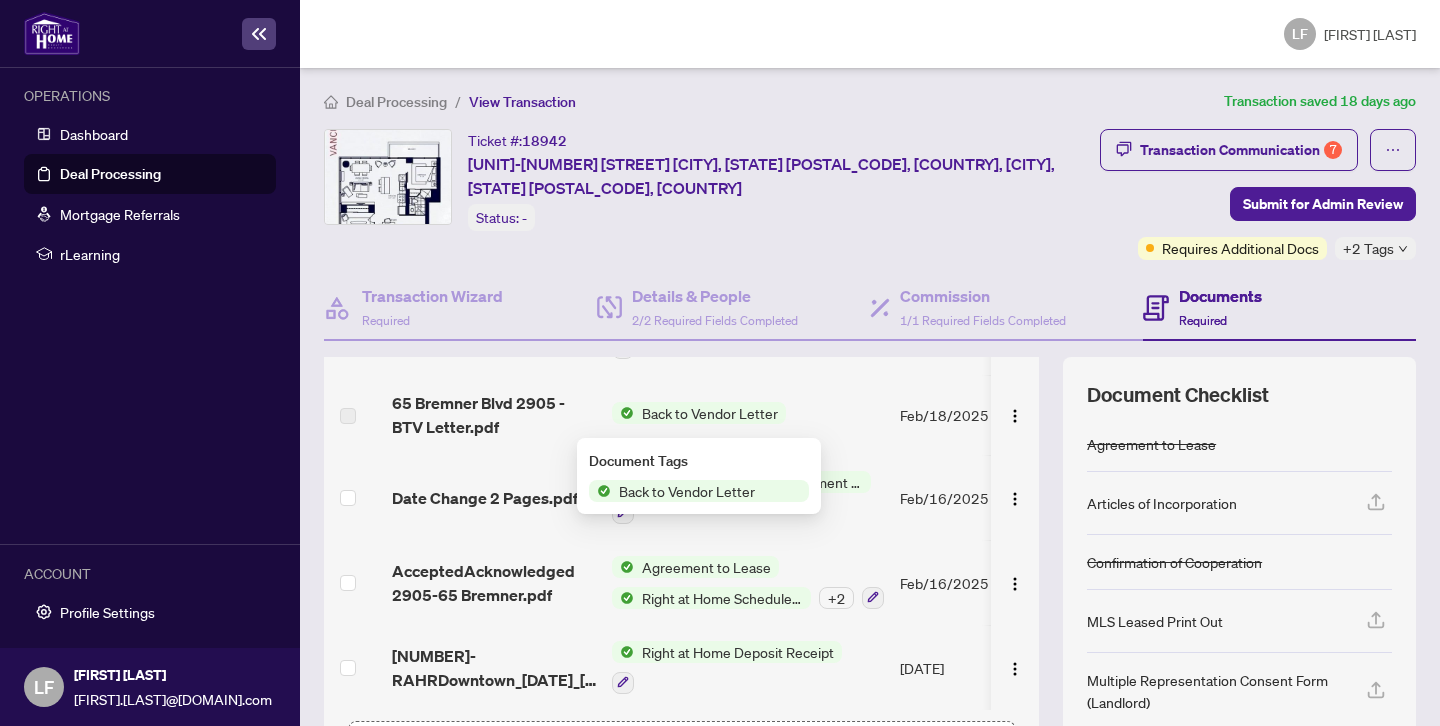 scroll, scrollTop: 0, scrollLeft: 0, axis: both 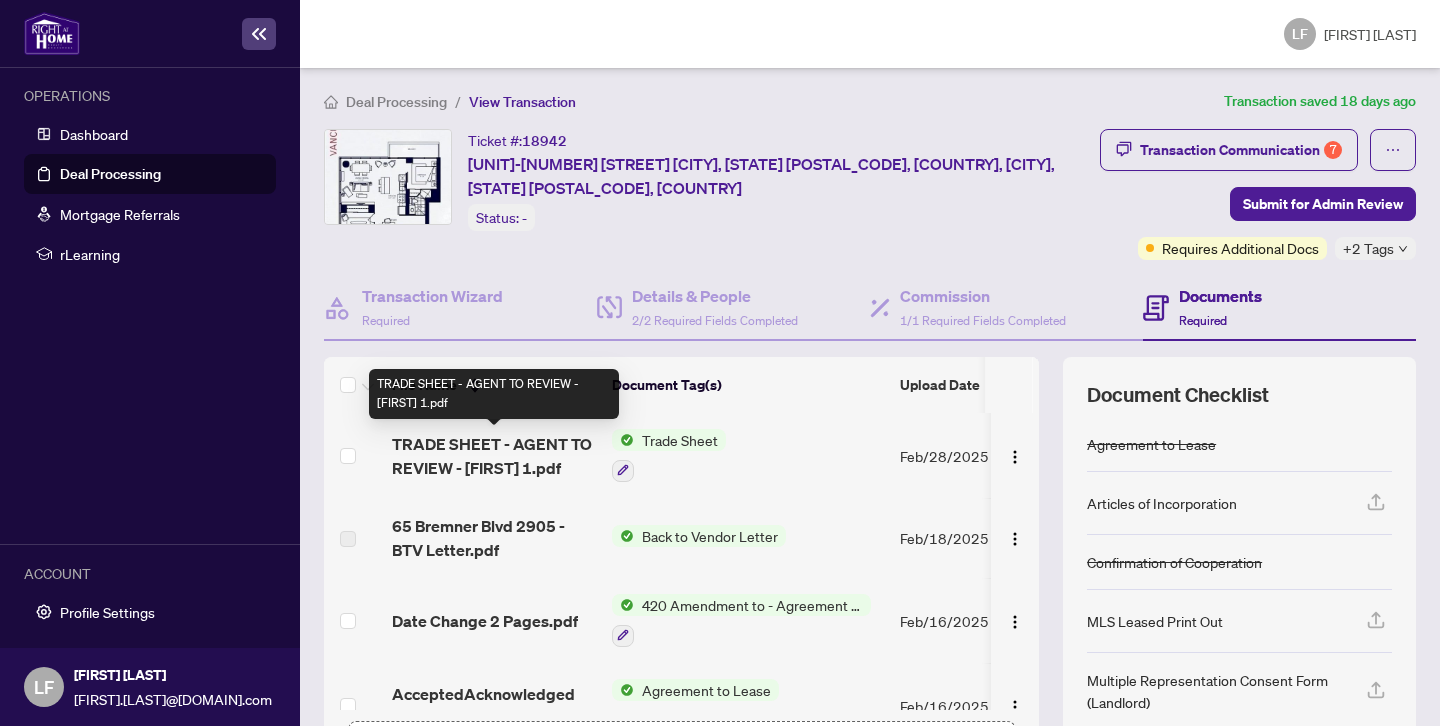 click on "TRADE SHEET - AGENT TO REVIEW - [FIRST] 1.pdf" at bounding box center [494, 456] 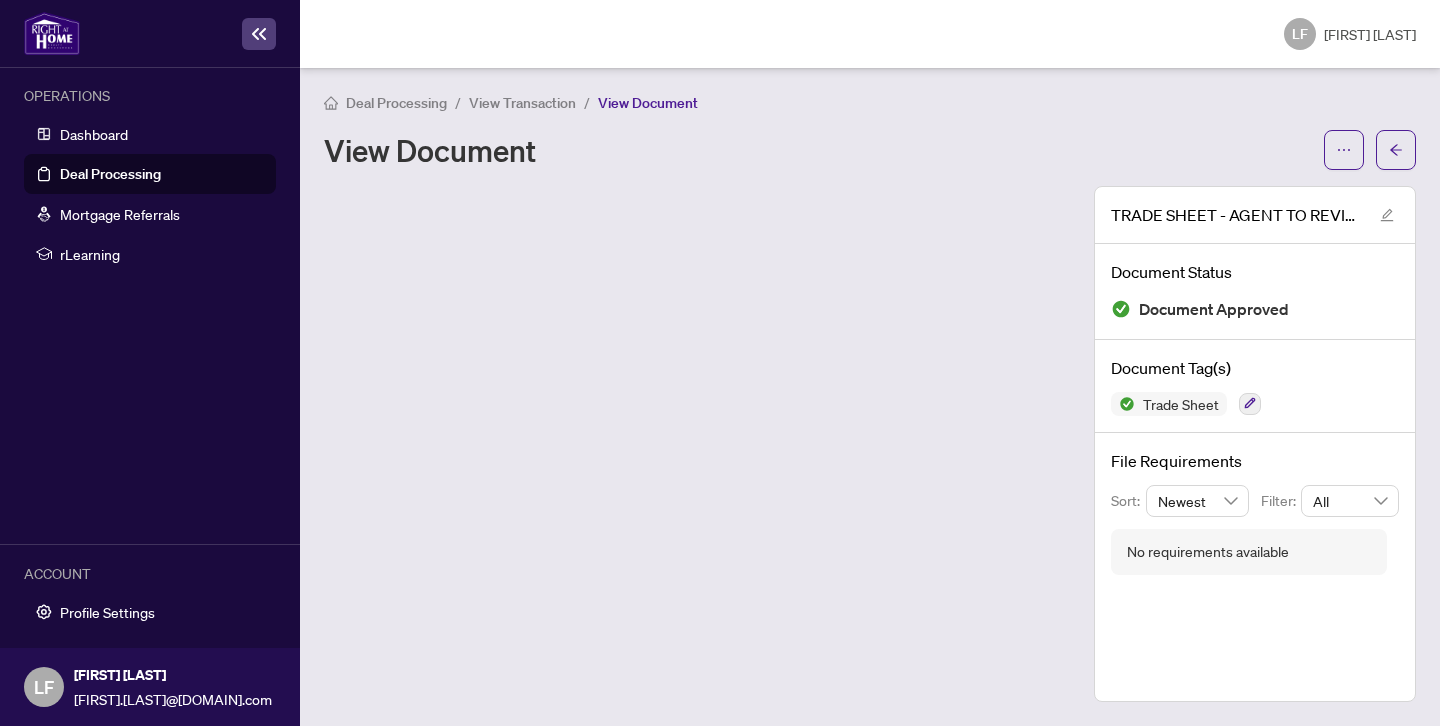 scroll, scrollTop: 0, scrollLeft: 0, axis: both 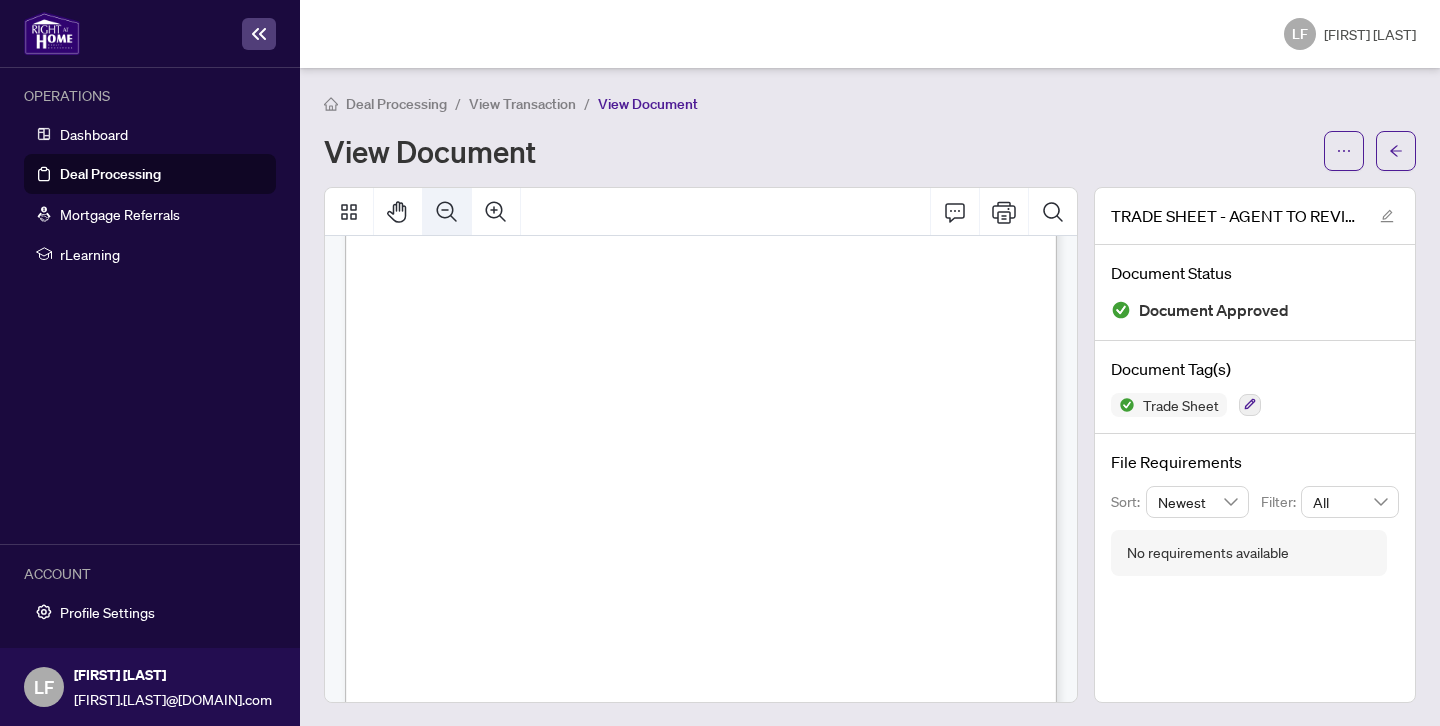 click 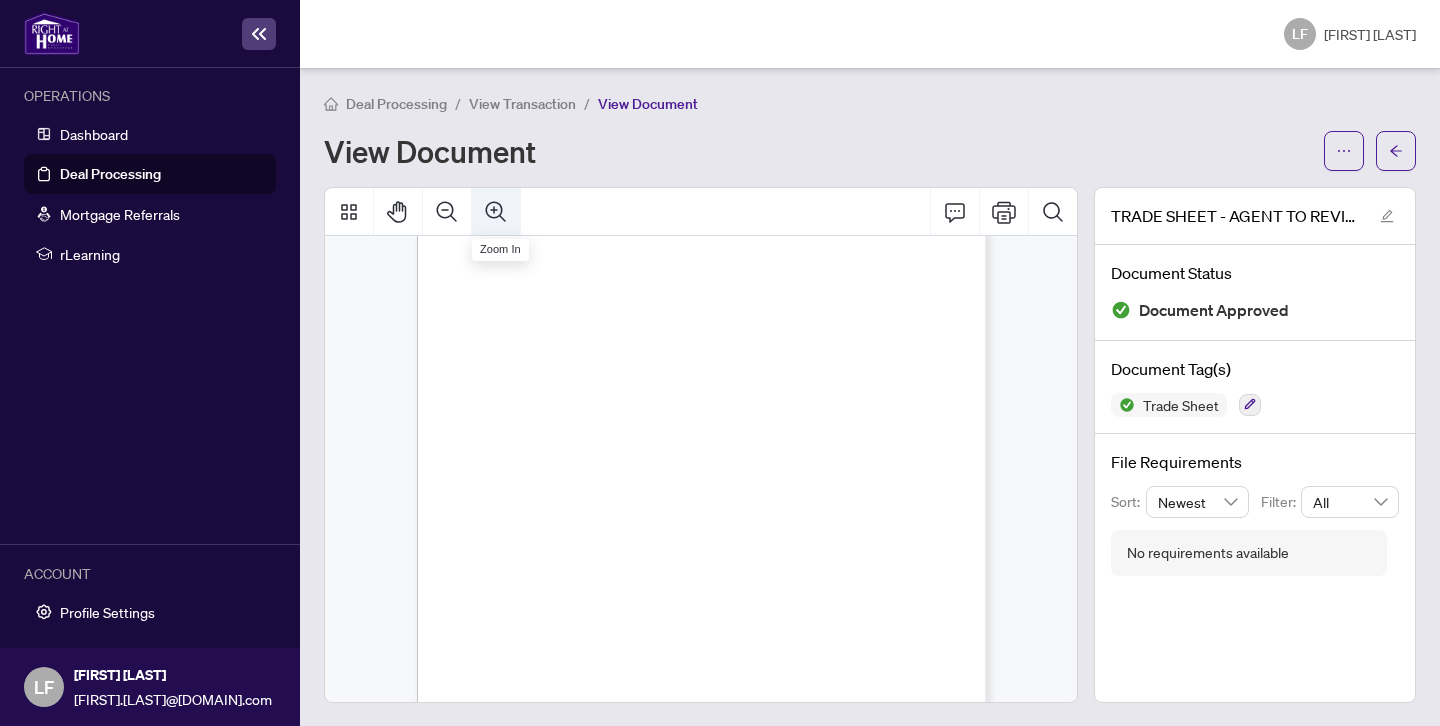 click 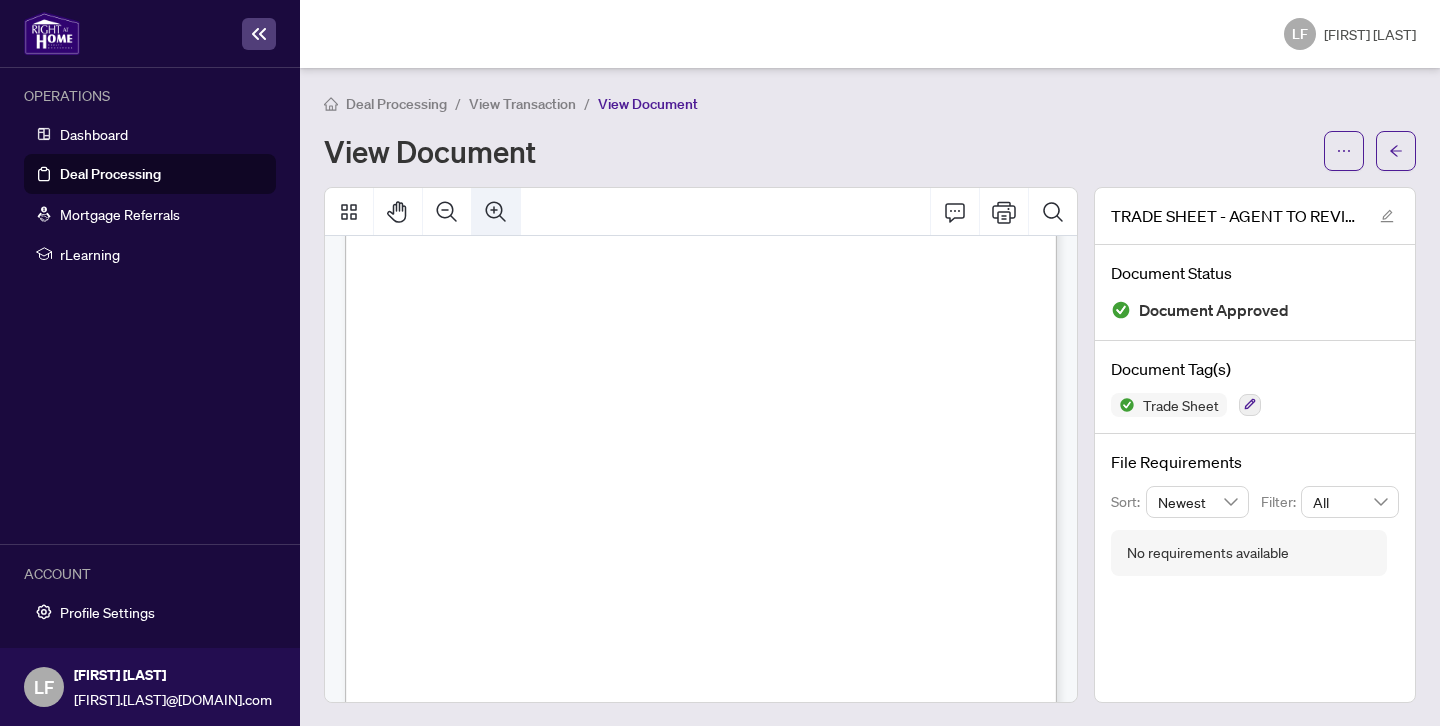 scroll, scrollTop: 258, scrollLeft: 0, axis: vertical 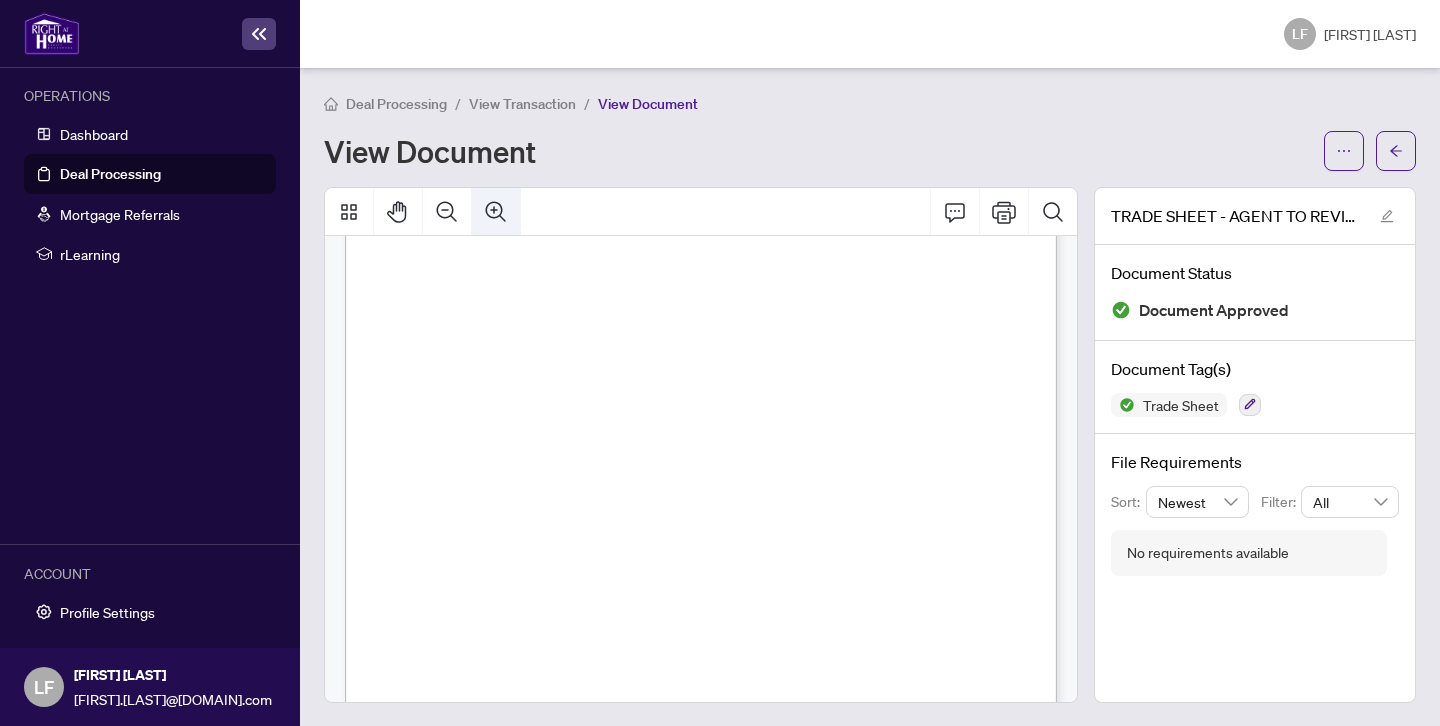 click 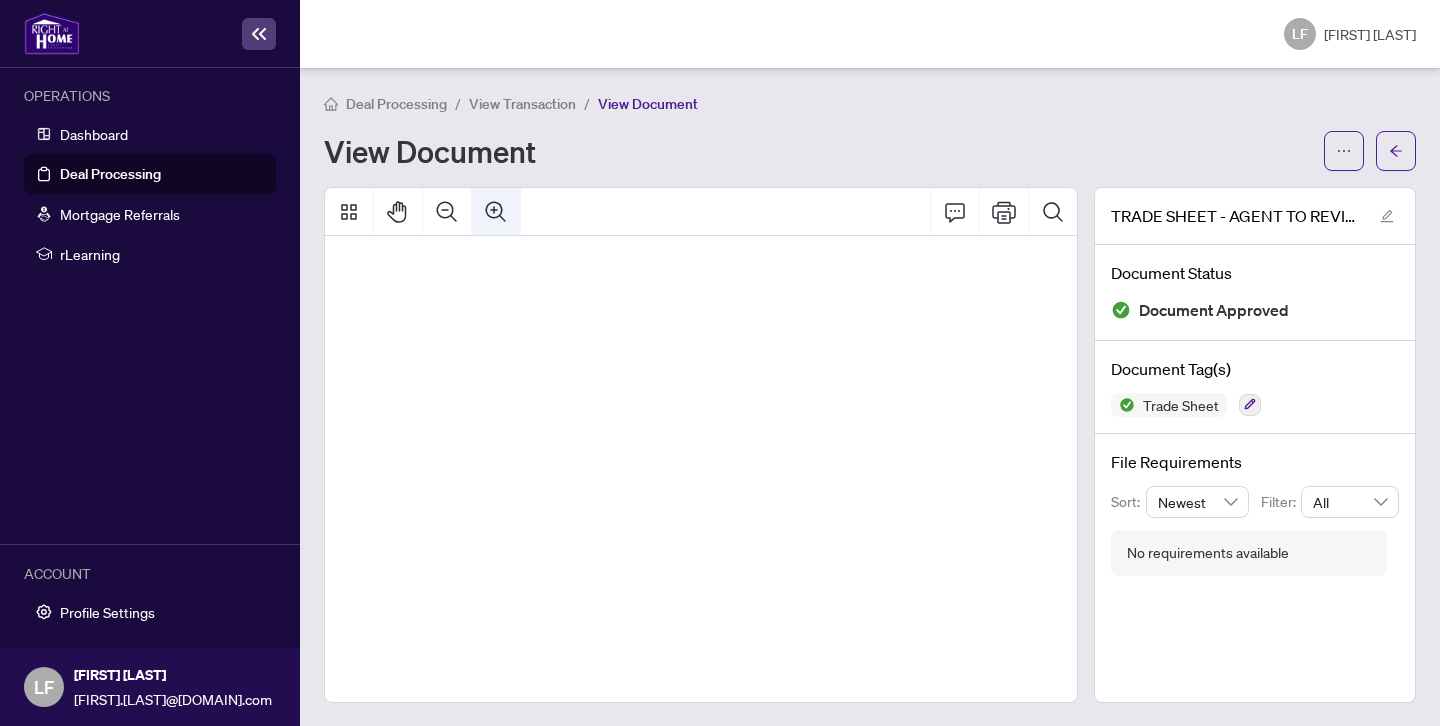 click 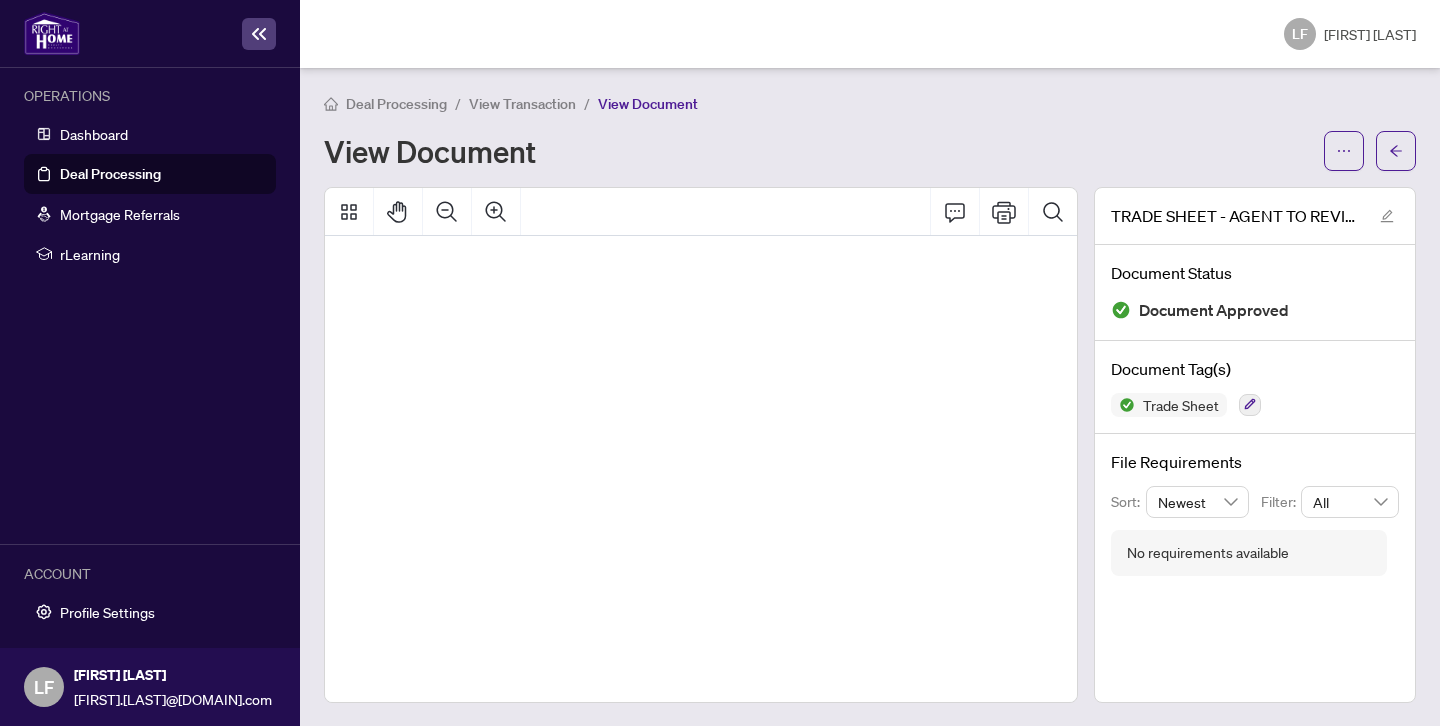 scroll, scrollTop: 27, scrollLeft: 204, axis: both 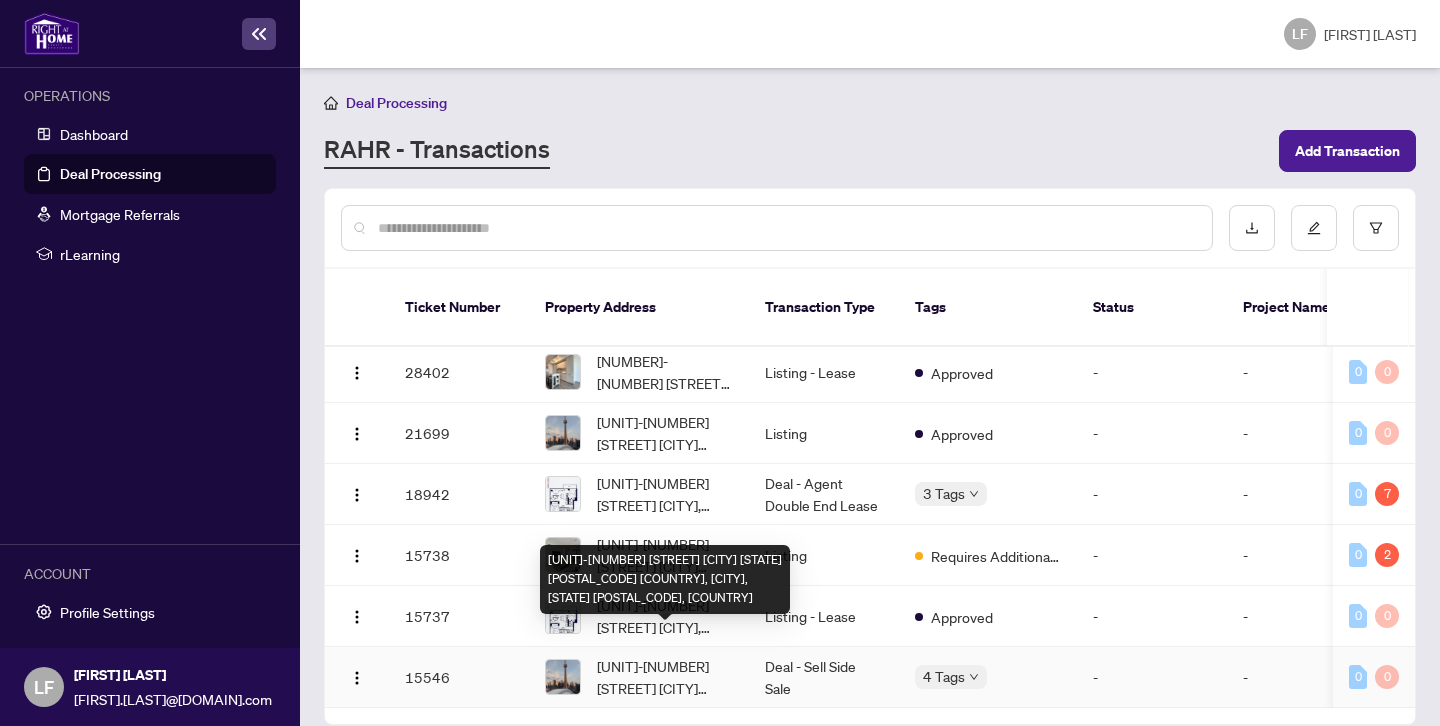 click on "[UNIT]-[NUMBER] [STREET] [CITY] [STATE] [POSTAL_CODE] [COUNTRY], [CITY], [STATE] [POSTAL_CODE], [COUNTRY]" at bounding box center [665, 677] 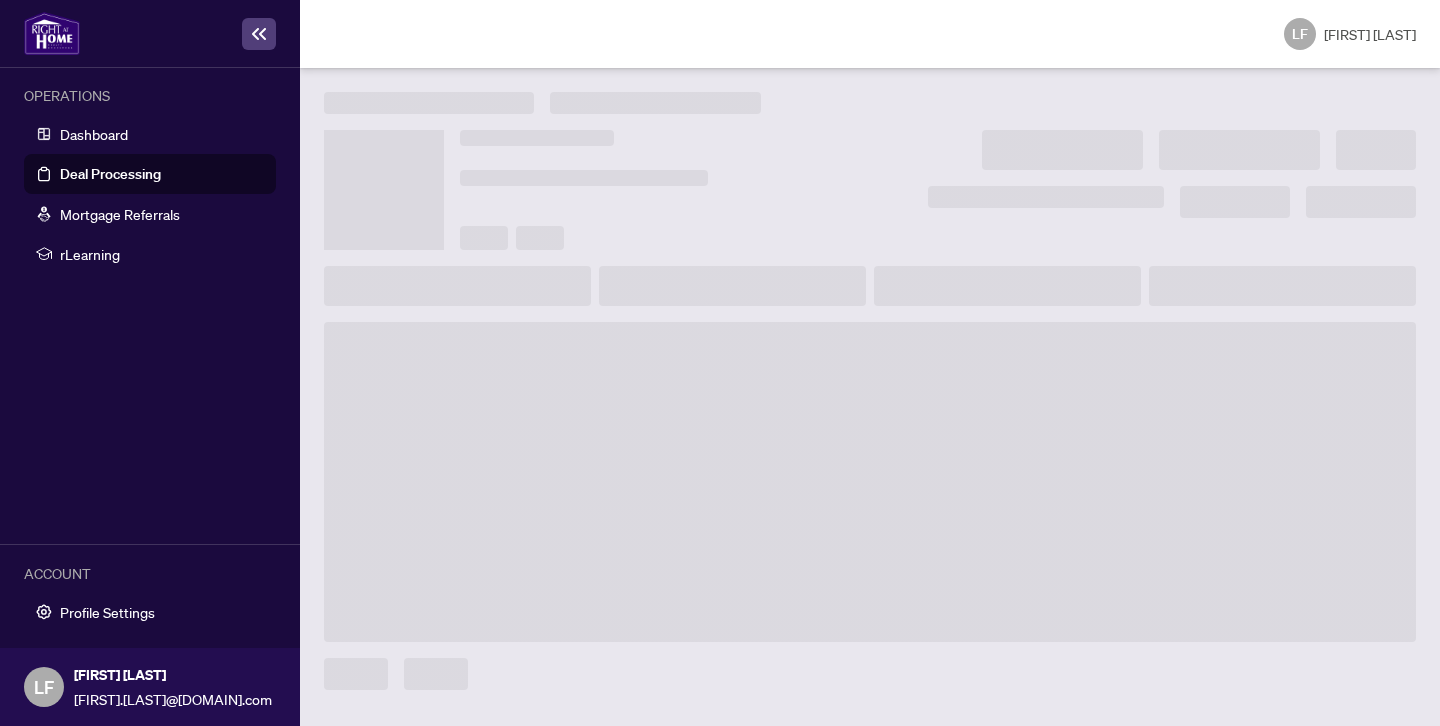 scroll, scrollTop: 0, scrollLeft: 0, axis: both 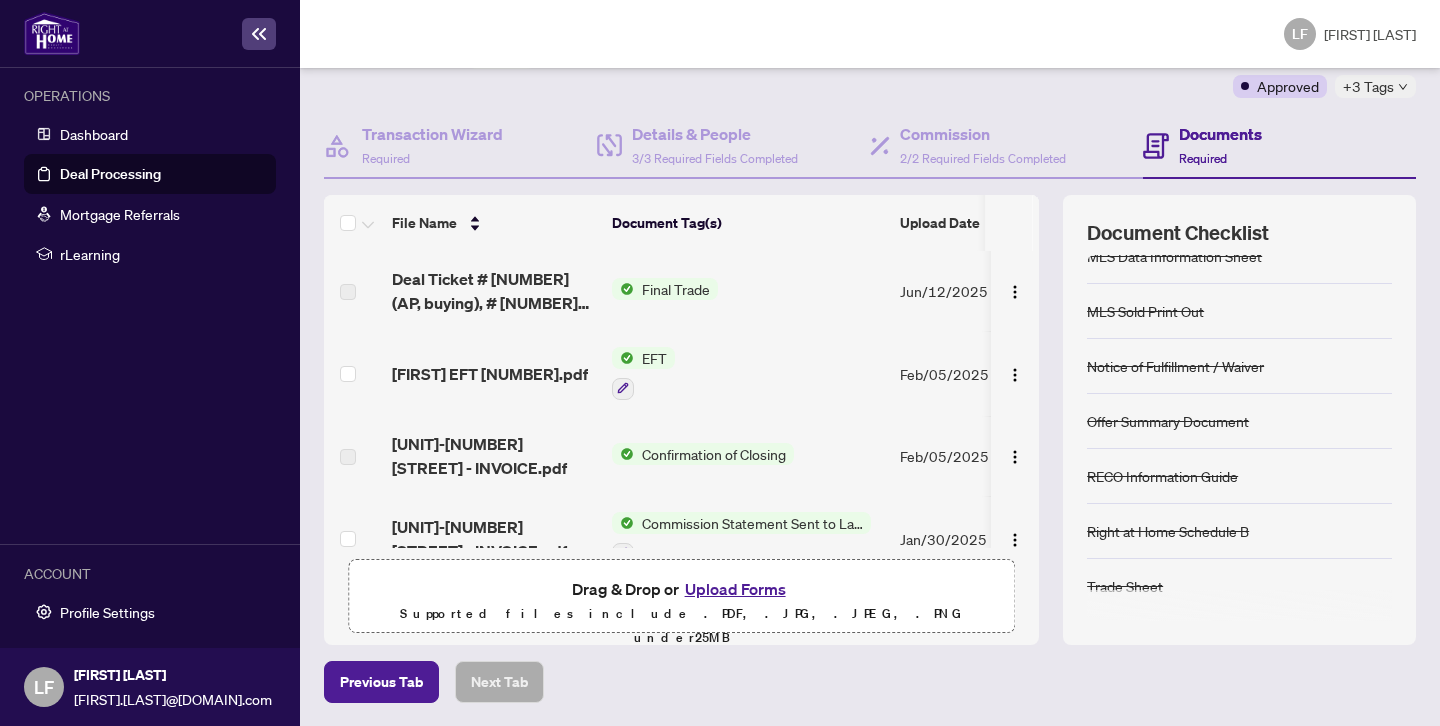 click on "Final Trade" at bounding box center (676, 289) 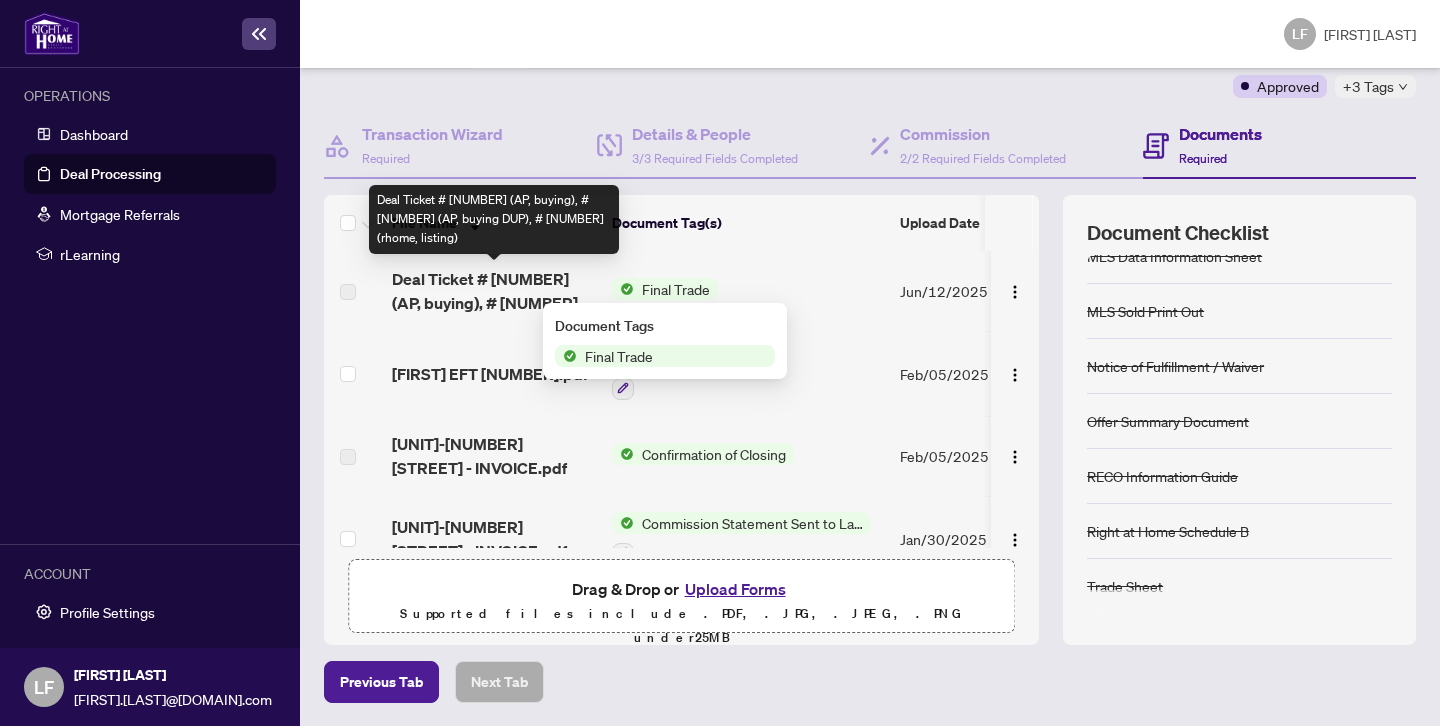 click on "Deal Ticket # [NUMBER] (AP, buying), # [NUMBER] (AP, buying DUP), # [NUMBER] (rhome, listing)" at bounding box center (494, 291) 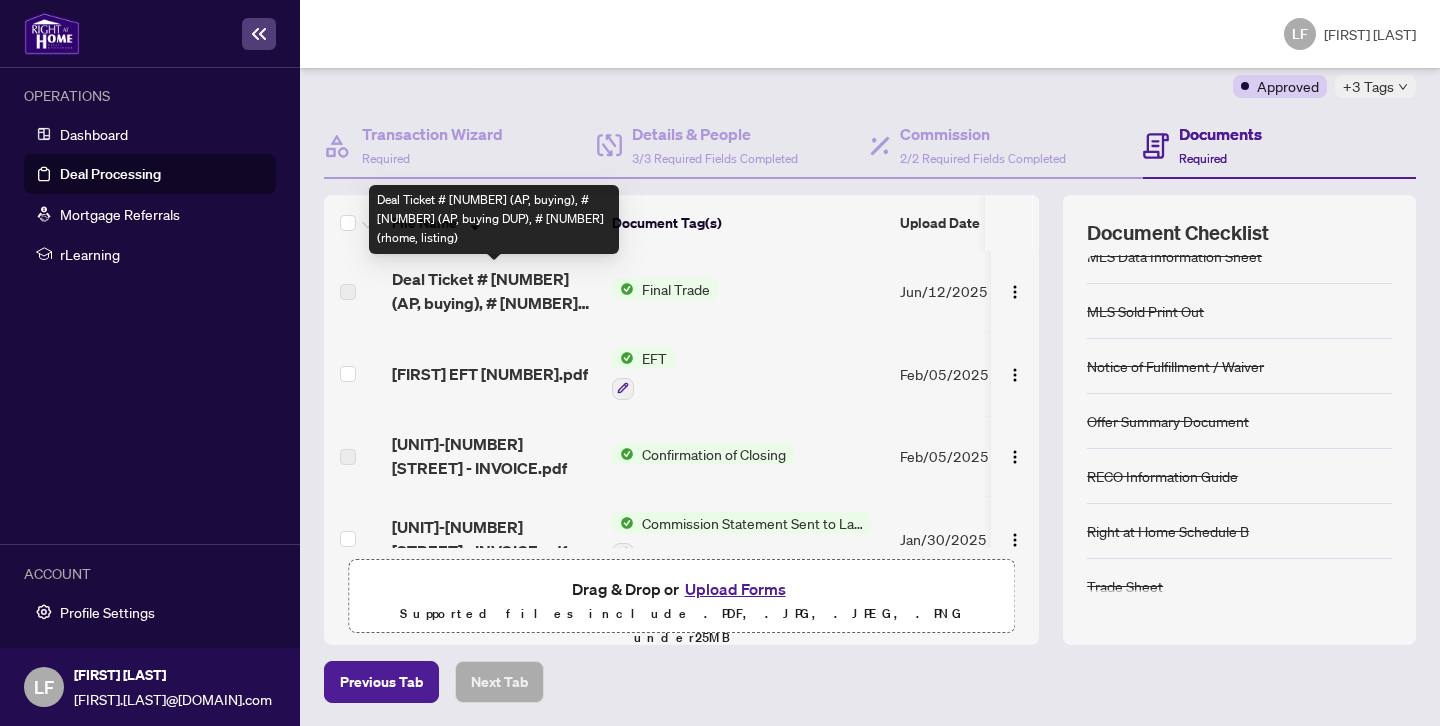 click on "Deal Ticket # [NUMBER] (AP, buying), # [NUMBER] (AP, buying DUP), # [NUMBER] (rhome, listing)" at bounding box center (494, 291) 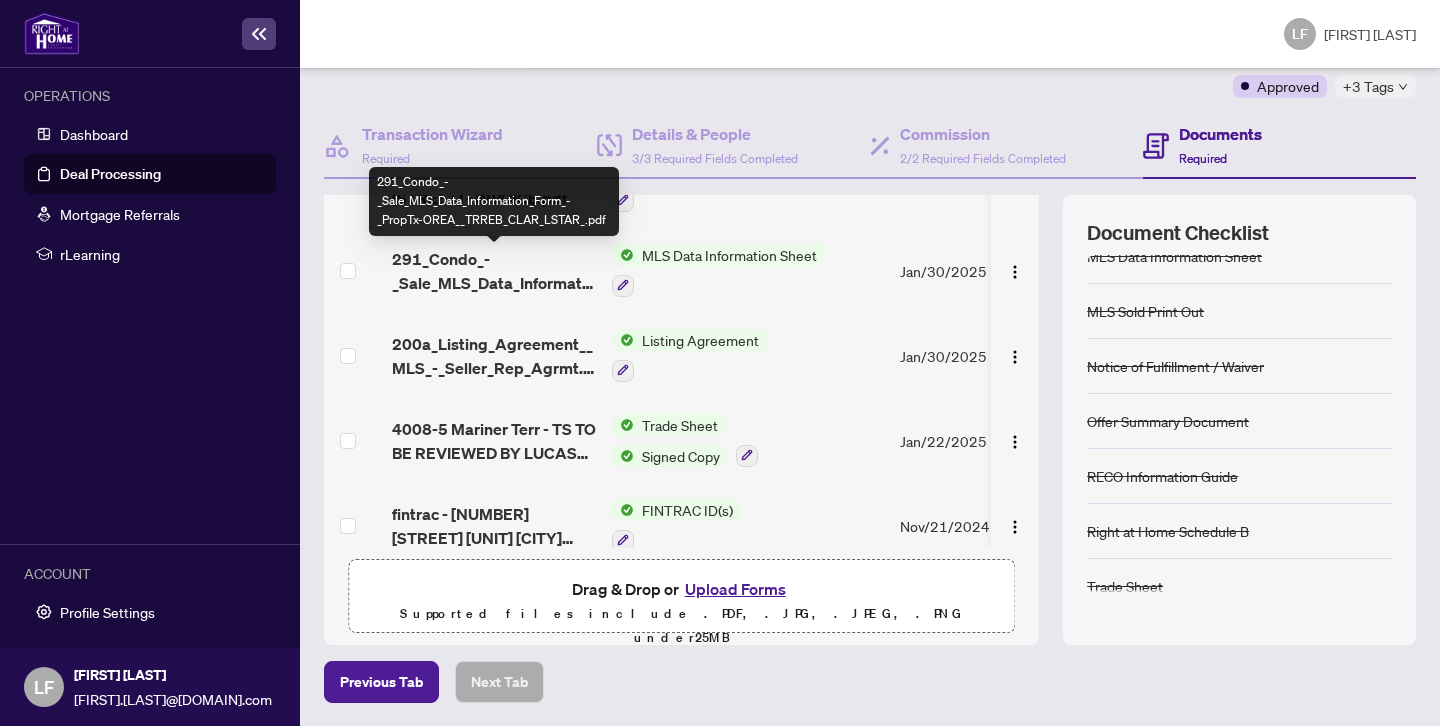 scroll, scrollTop: 354, scrollLeft: 0, axis: vertical 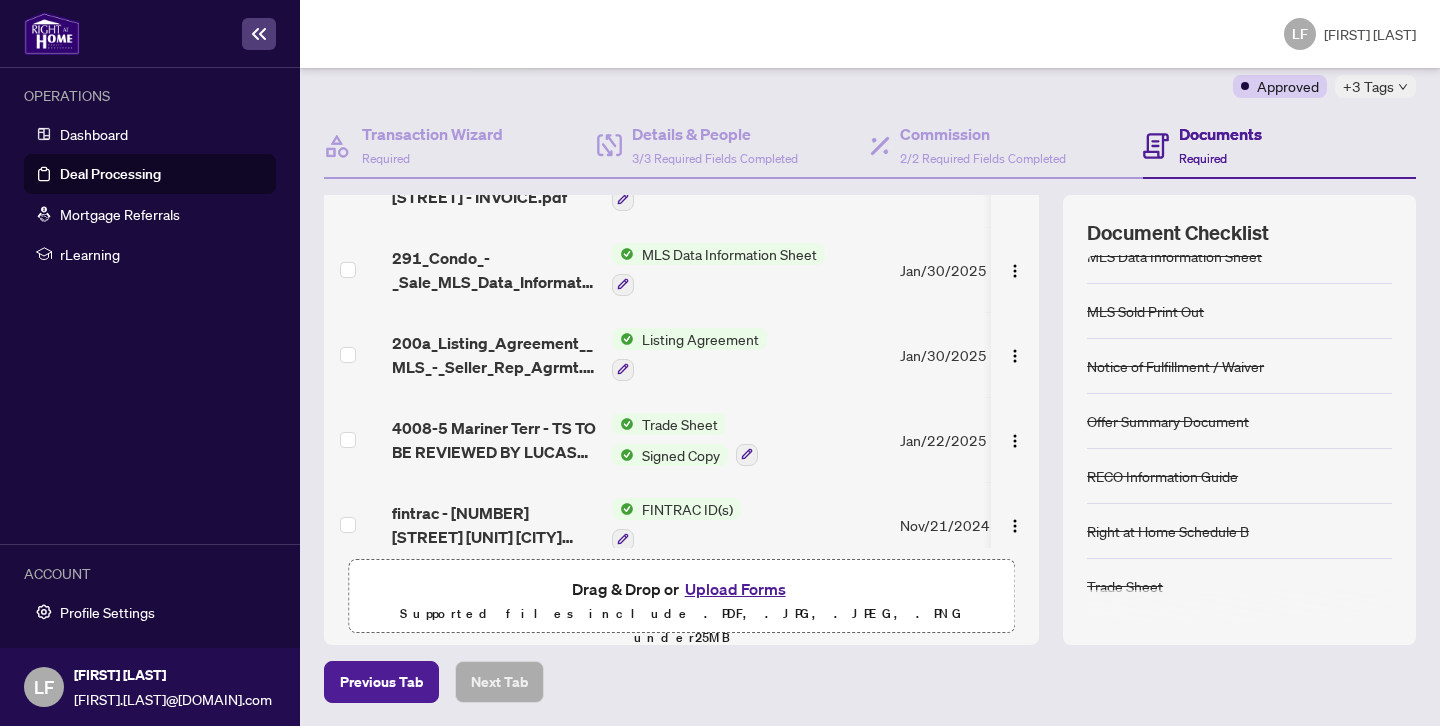 click on "Signed Copy" at bounding box center (681, 455) 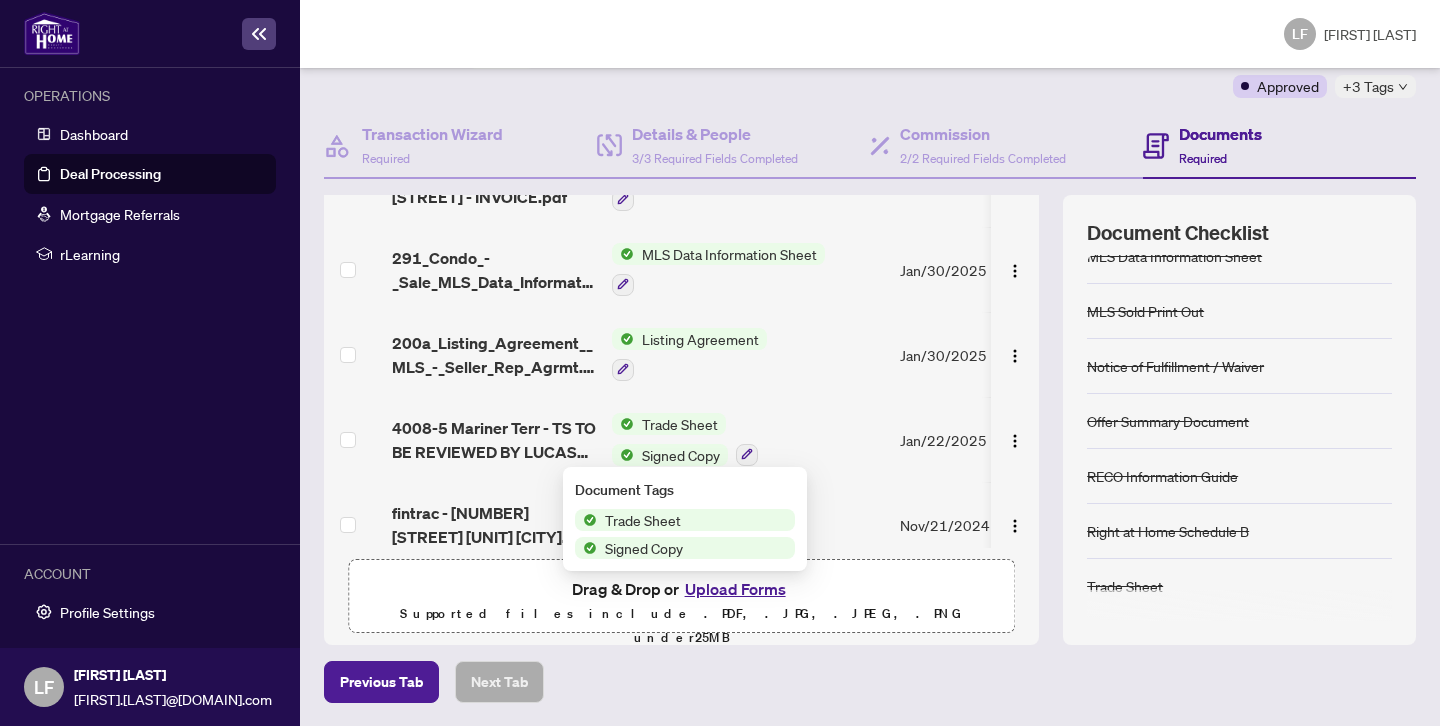 click on "Signed Copy" at bounding box center (644, 548) 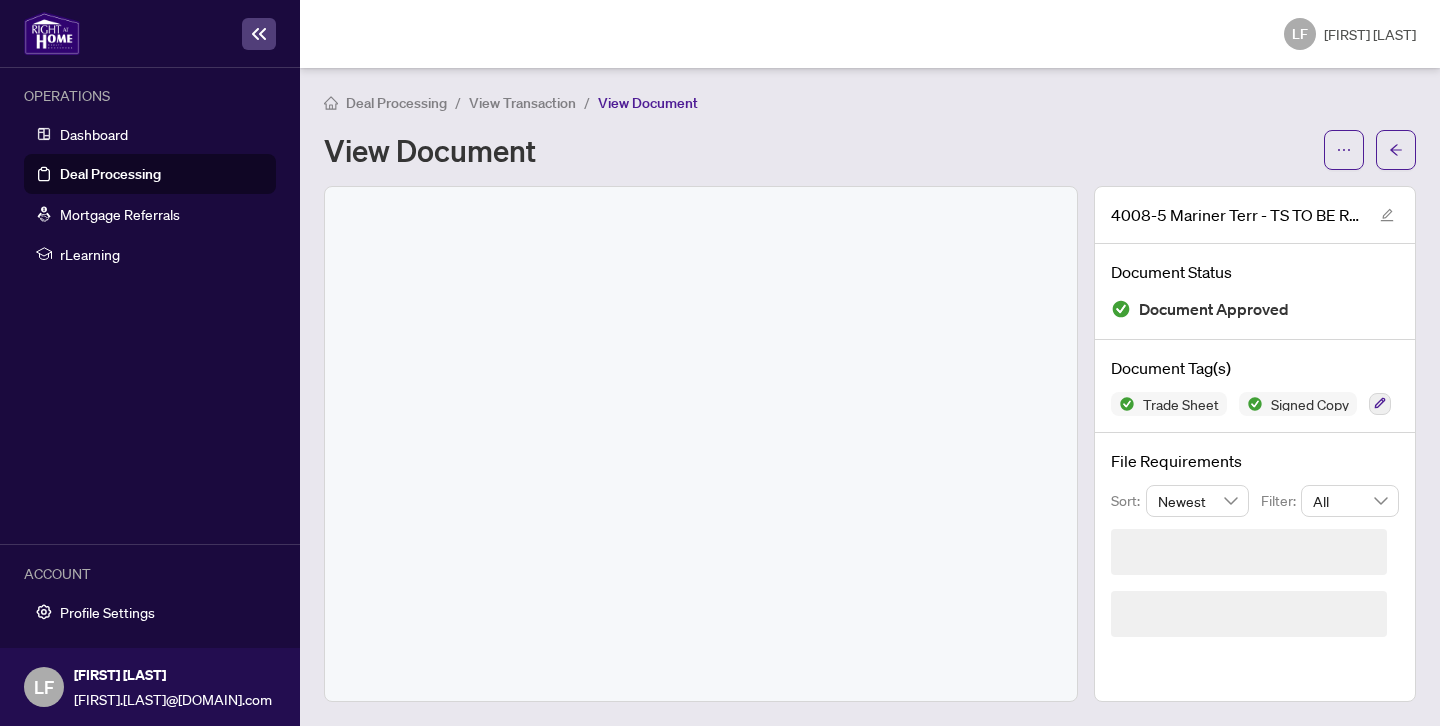 scroll, scrollTop: 0, scrollLeft: 0, axis: both 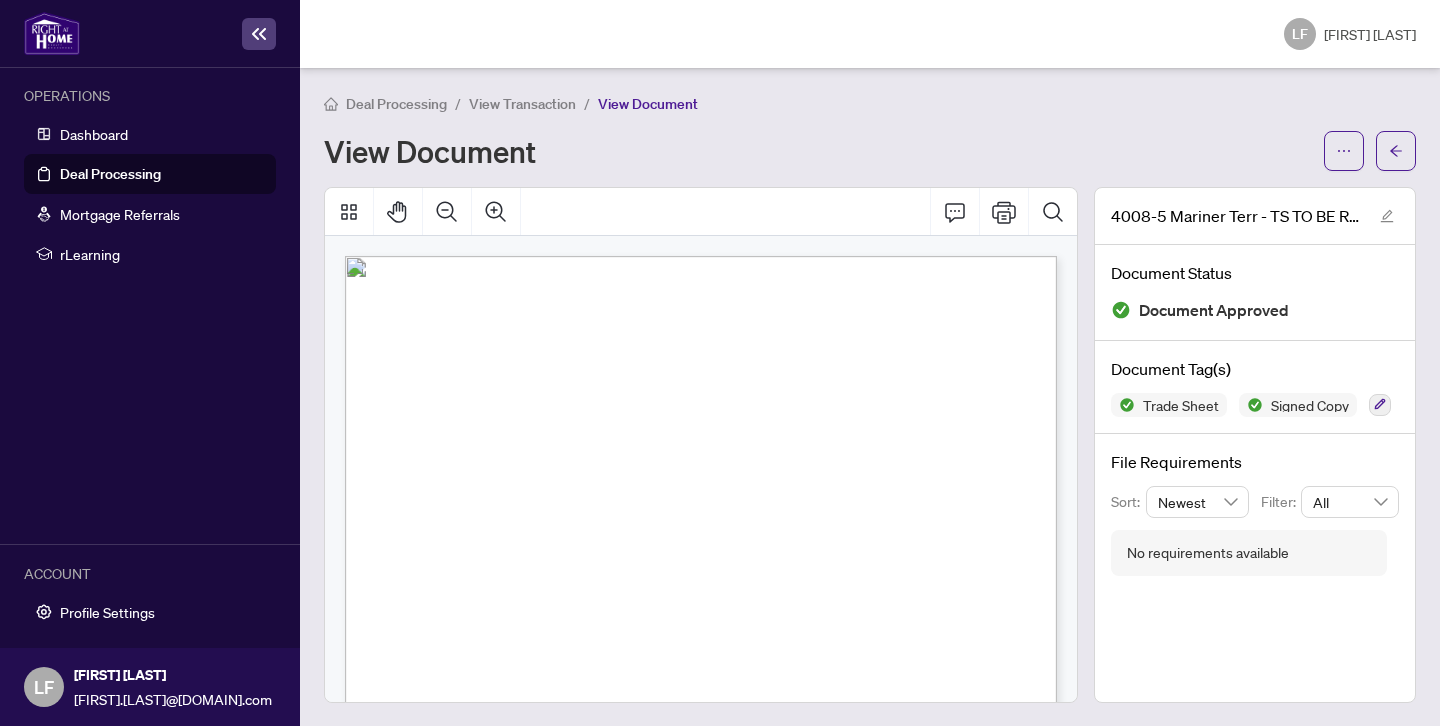 click on "Deal Processing" at bounding box center (110, 174) 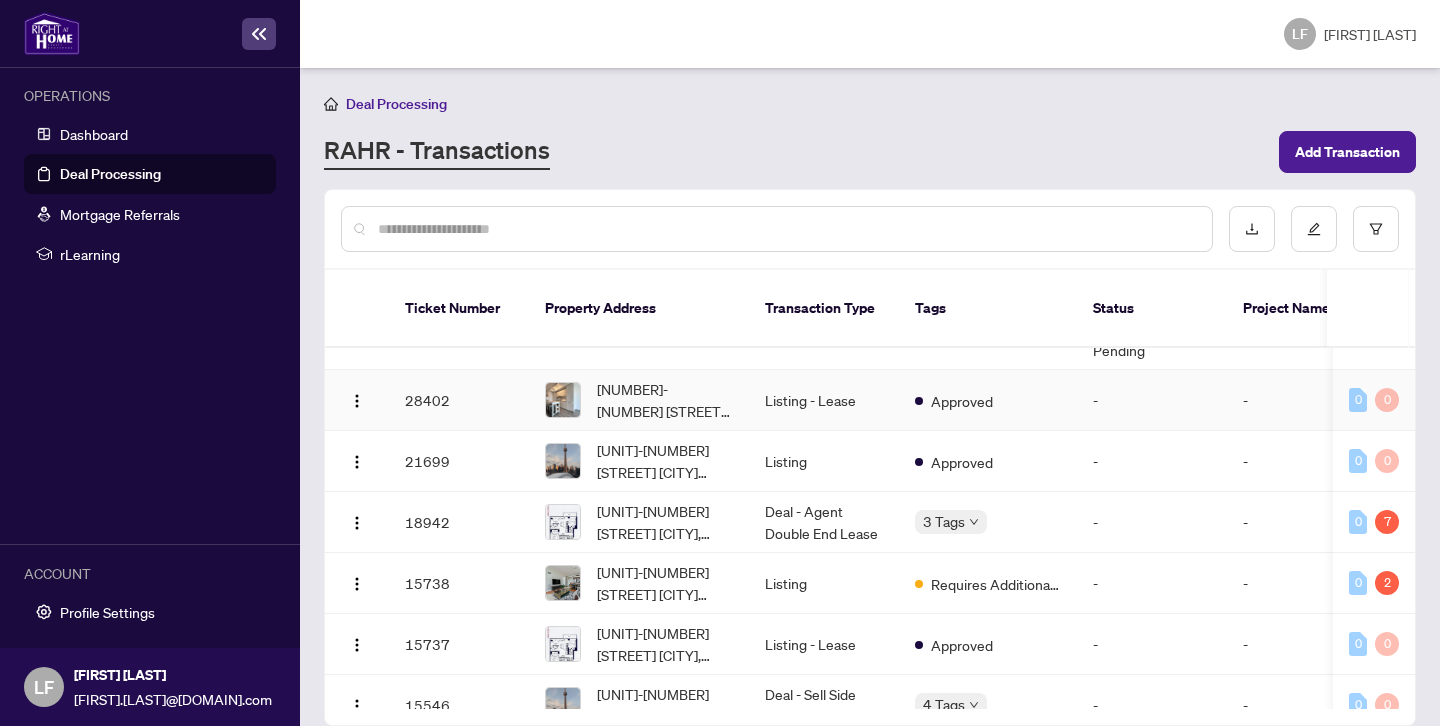 scroll, scrollTop: 336, scrollLeft: 0, axis: vertical 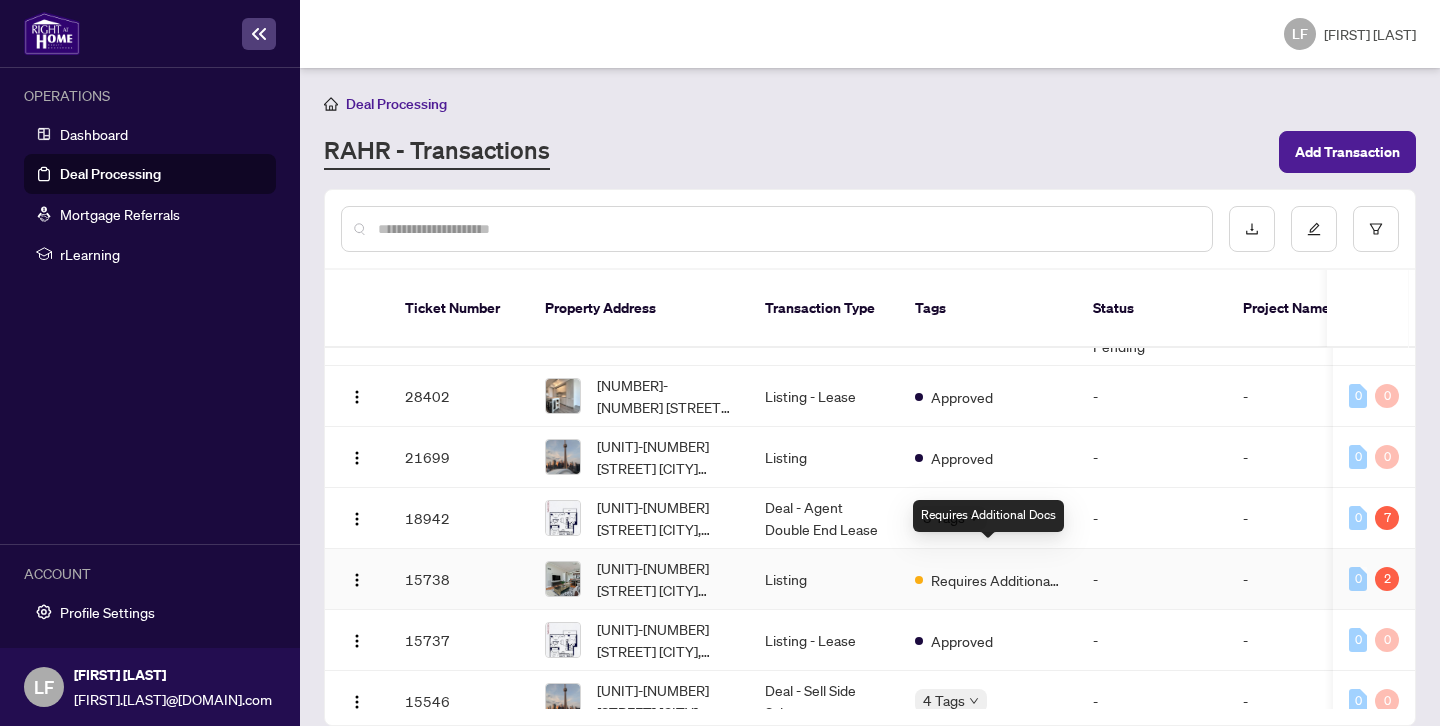 click on "Requires Additional Docs" at bounding box center (996, 580) 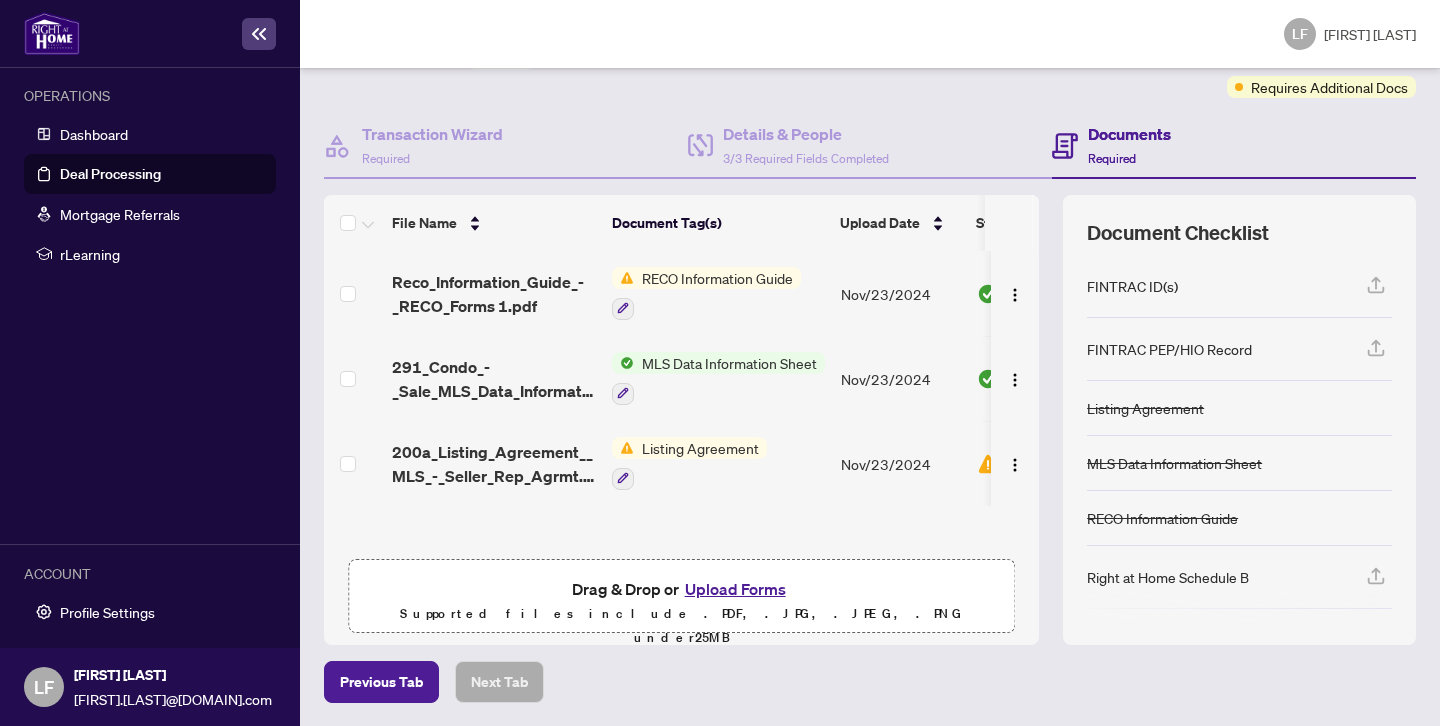 scroll, scrollTop: 0, scrollLeft: 0, axis: both 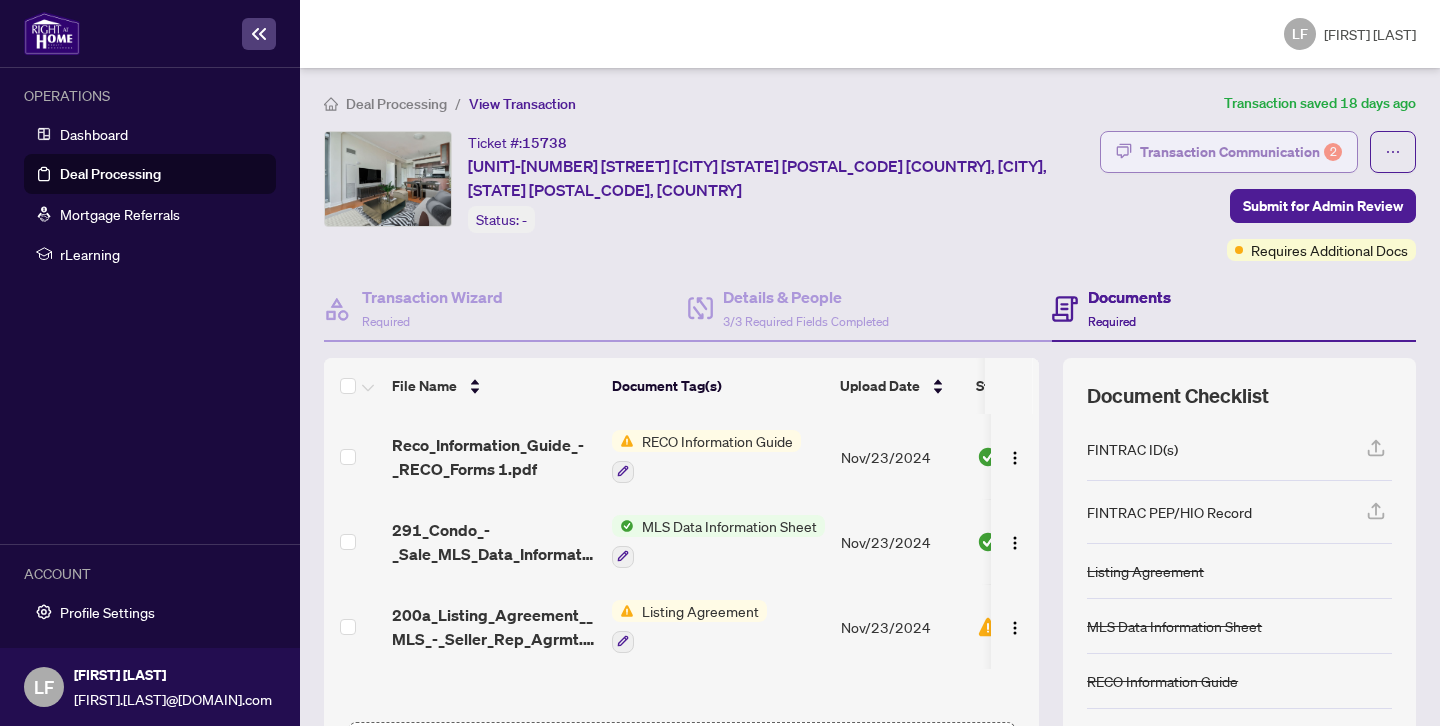 click on "Transaction Communication 2" at bounding box center [1241, 152] 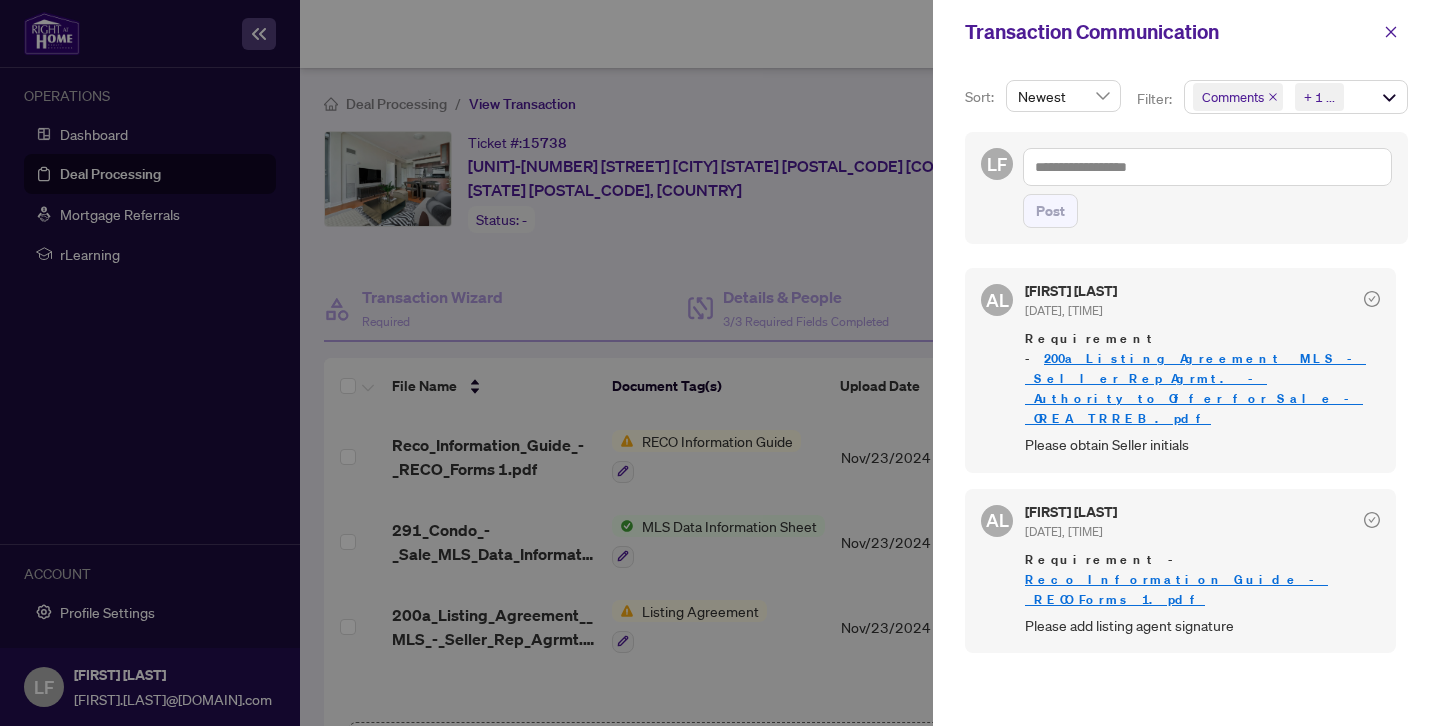 click at bounding box center (720, 363) 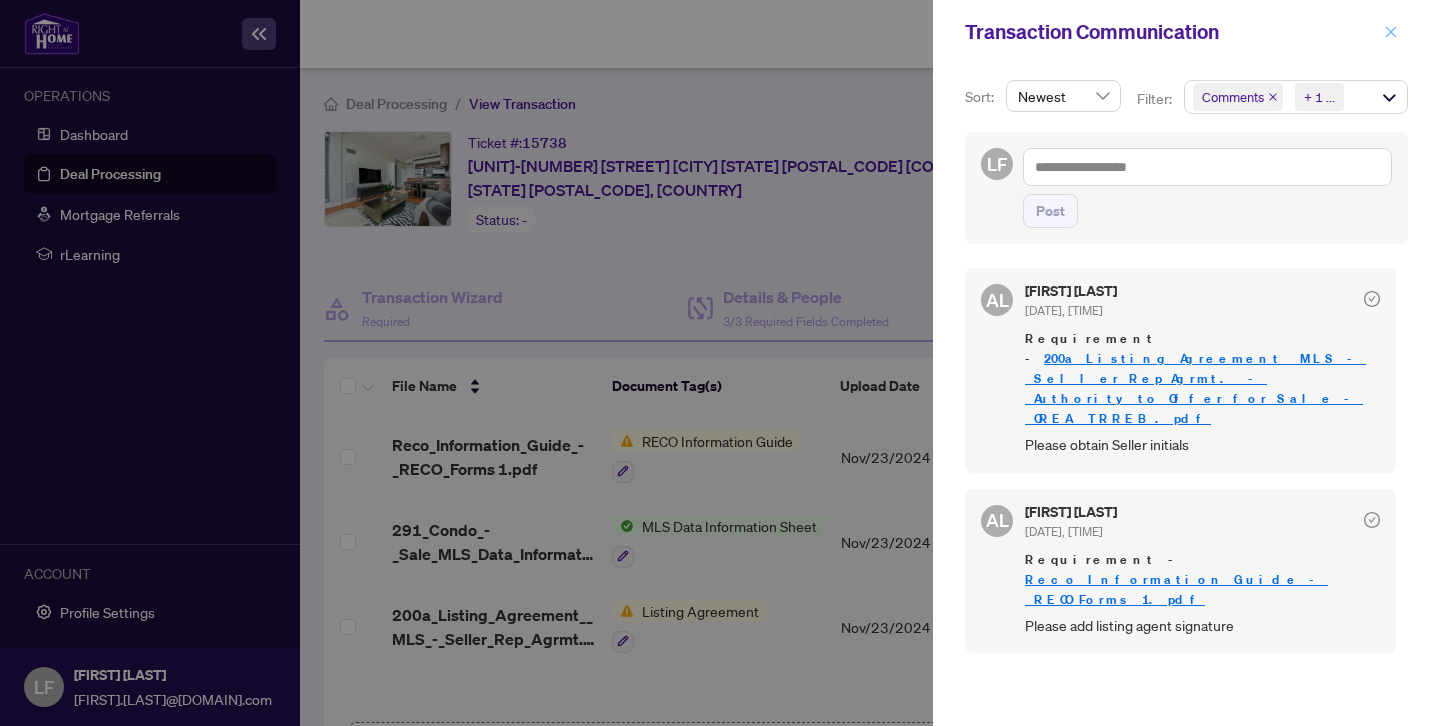click 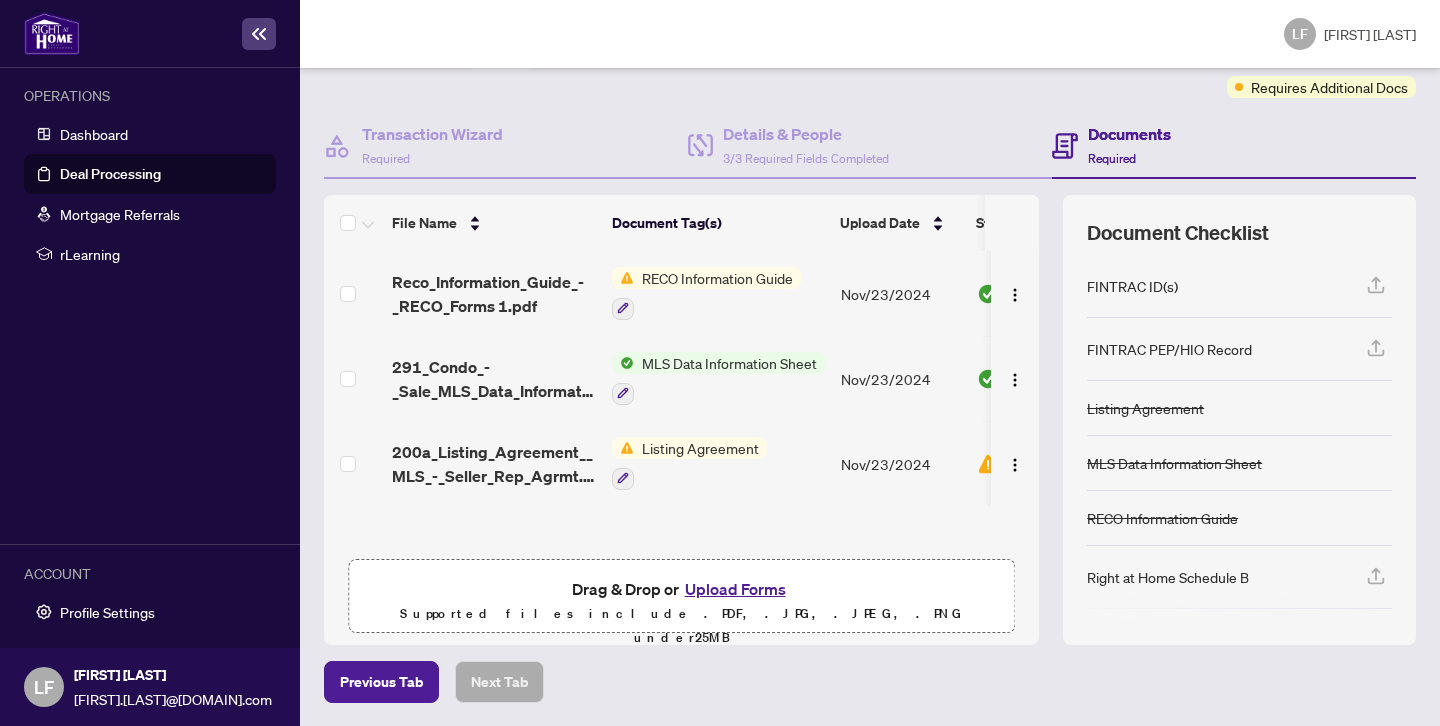 scroll, scrollTop: 0, scrollLeft: 0, axis: both 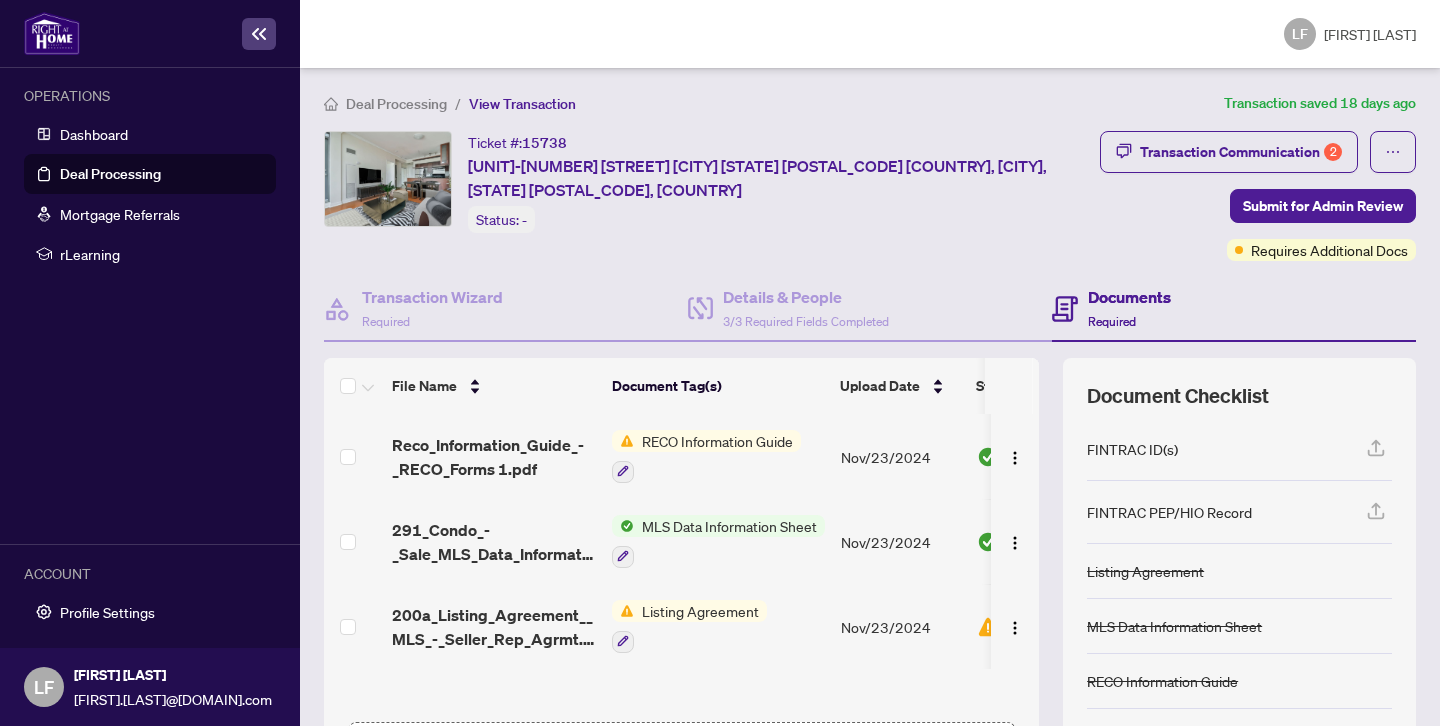 click on "Deal Processing" at bounding box center (110, 174) 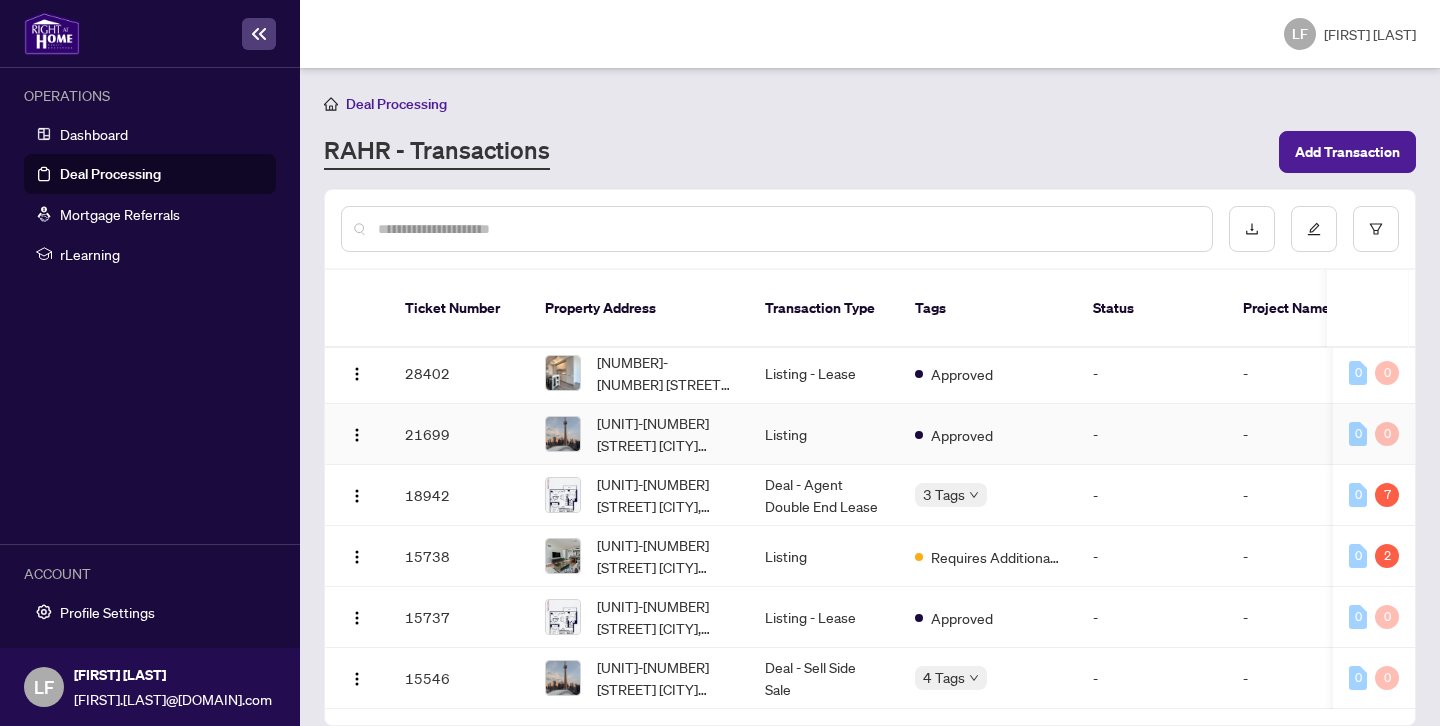 scroll, scrollTop: 365, scrollLeft: 3, axis: both 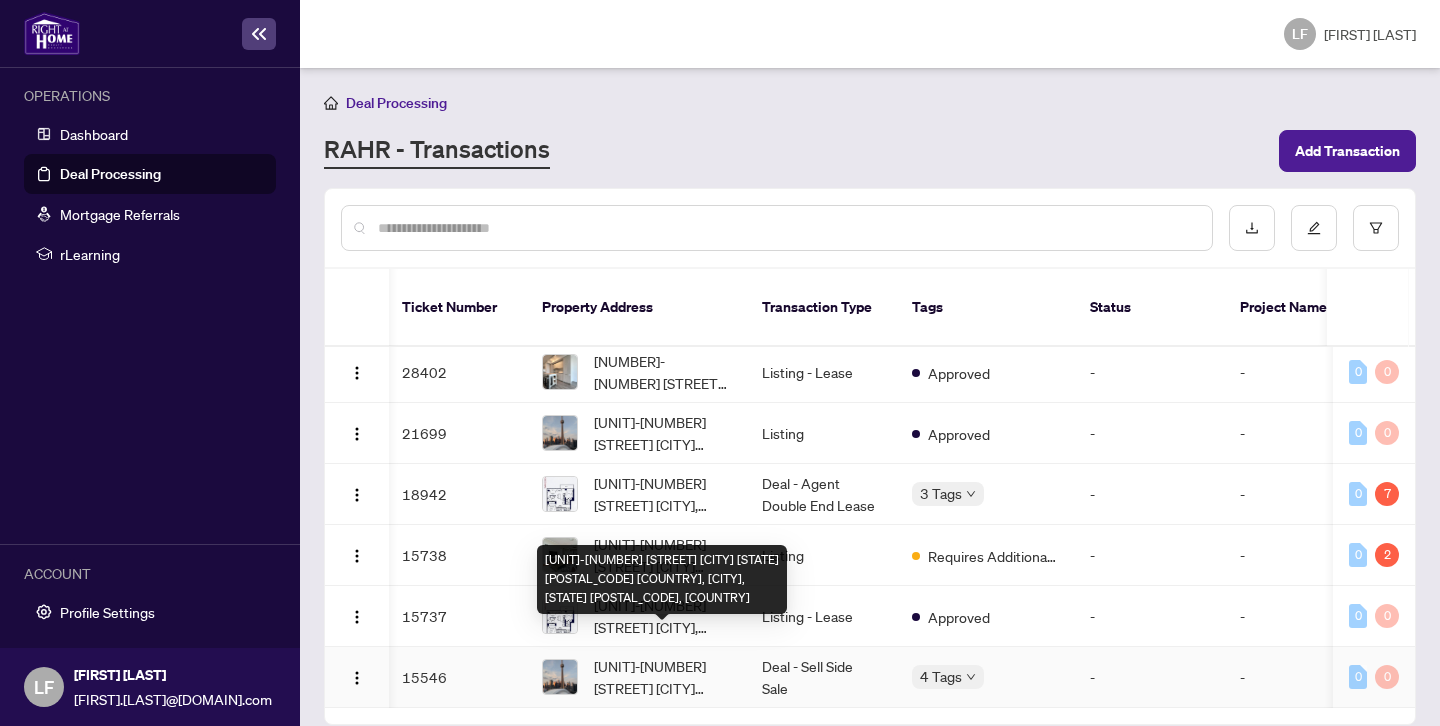 click on "[UNIT]-[NUMBER] [STREET] [CITY] [STATE] [POSTAL_CODE] [COUNTRY], [CITY], [STATE] [POSTAL_CODE], [COUNTRY]" at bounding box center (662, 677) 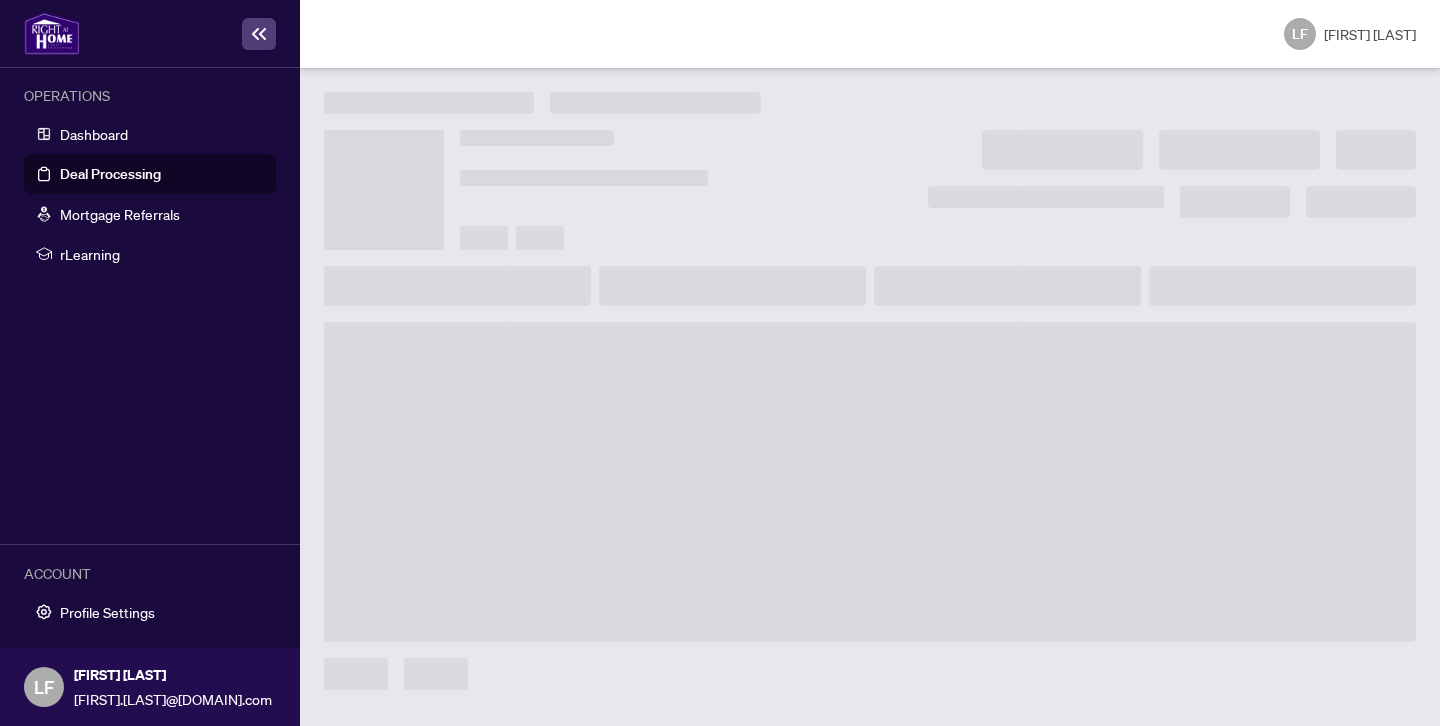 scroll, scrollTop: 0, scrollLeft: 0, axis: both 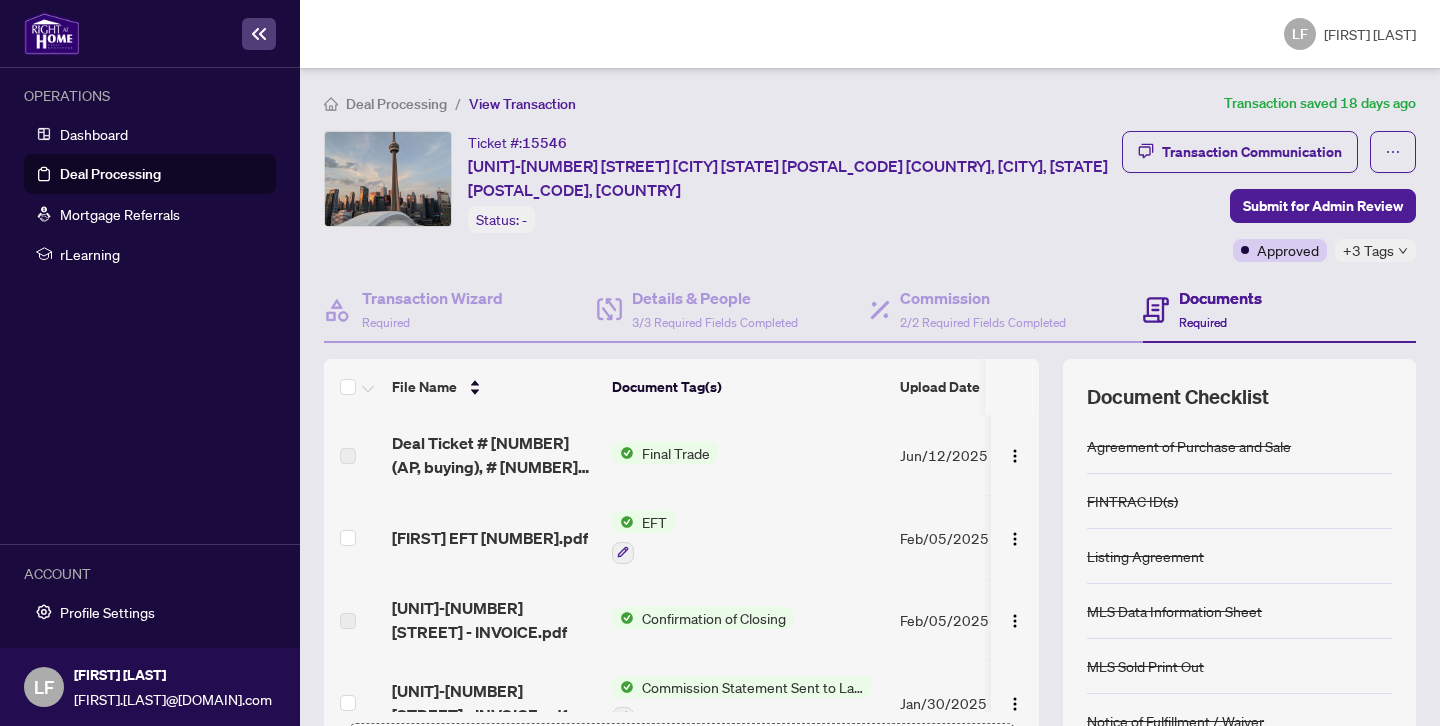click on "EFT" at bounding box center [654, 522] 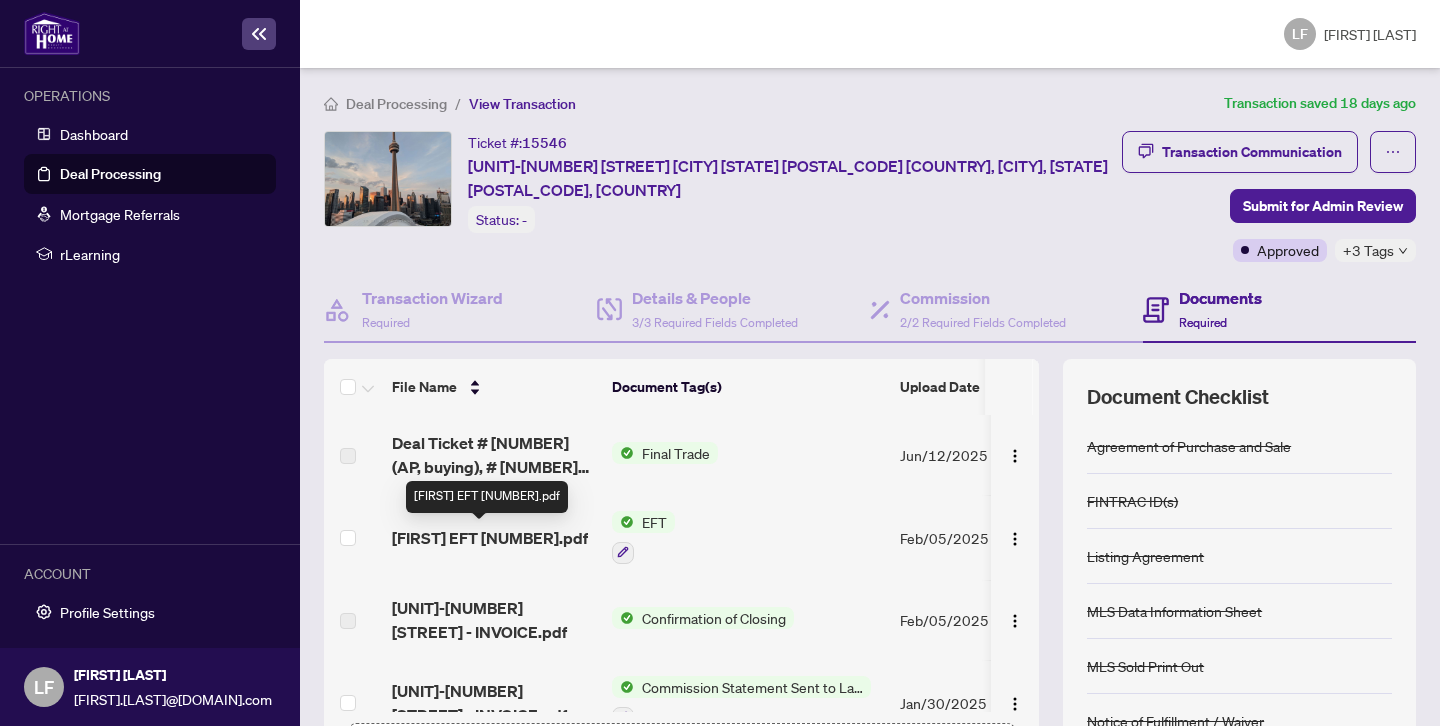 click on "[FIRST] EFT [NUMBER].pdf" at bounding box center (490, 538) 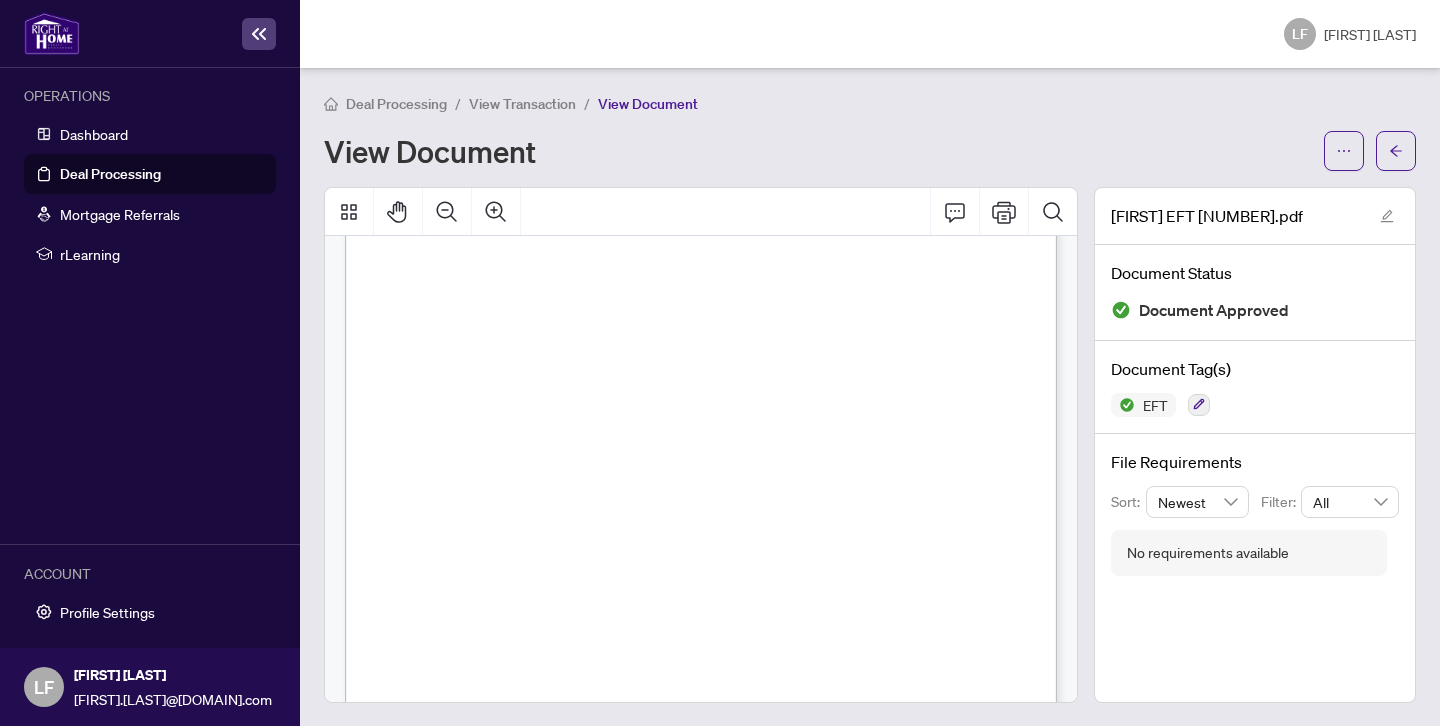 scroll, scrollTop: 0, scrollLeft: 0, axis: both 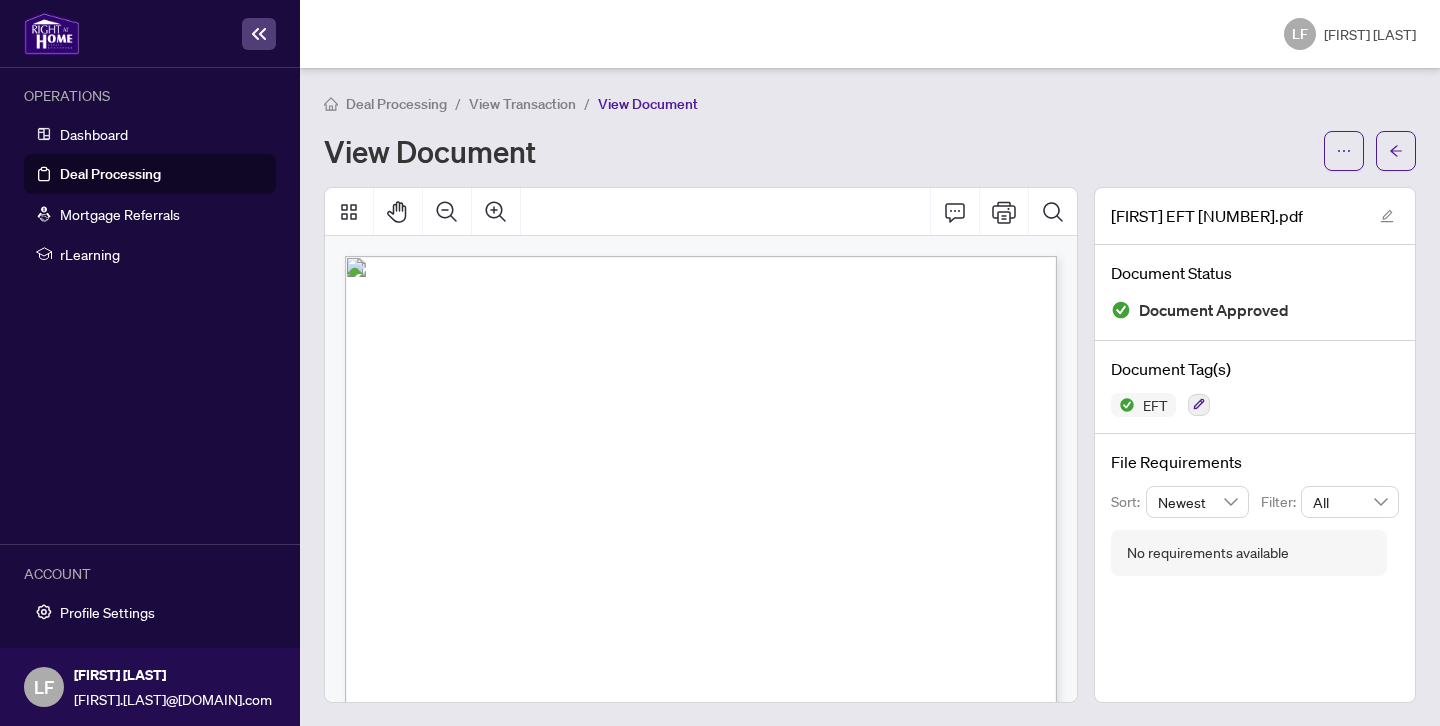 click on "Deal Processing" at bounding box center (110, 174) 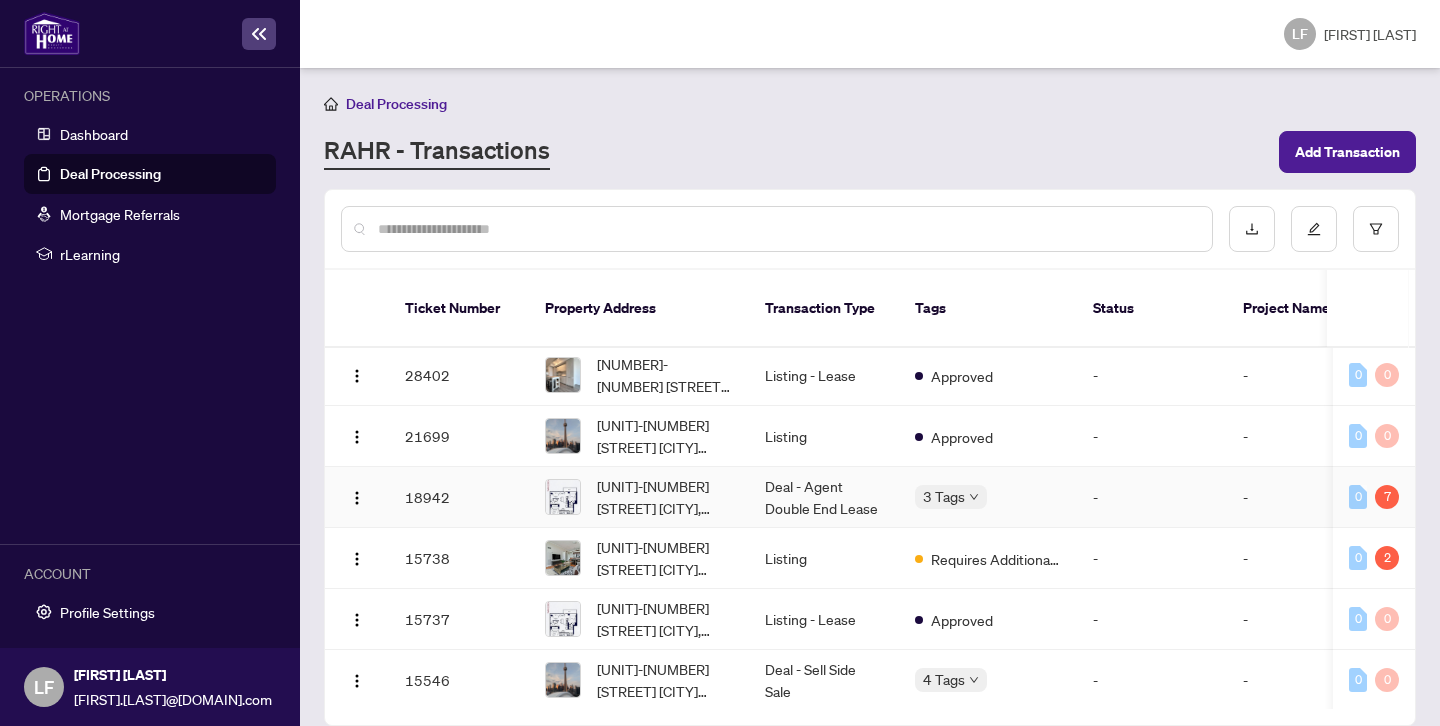 scroll, scrollTop: 365, scrollLeft: 0, axis: vertical 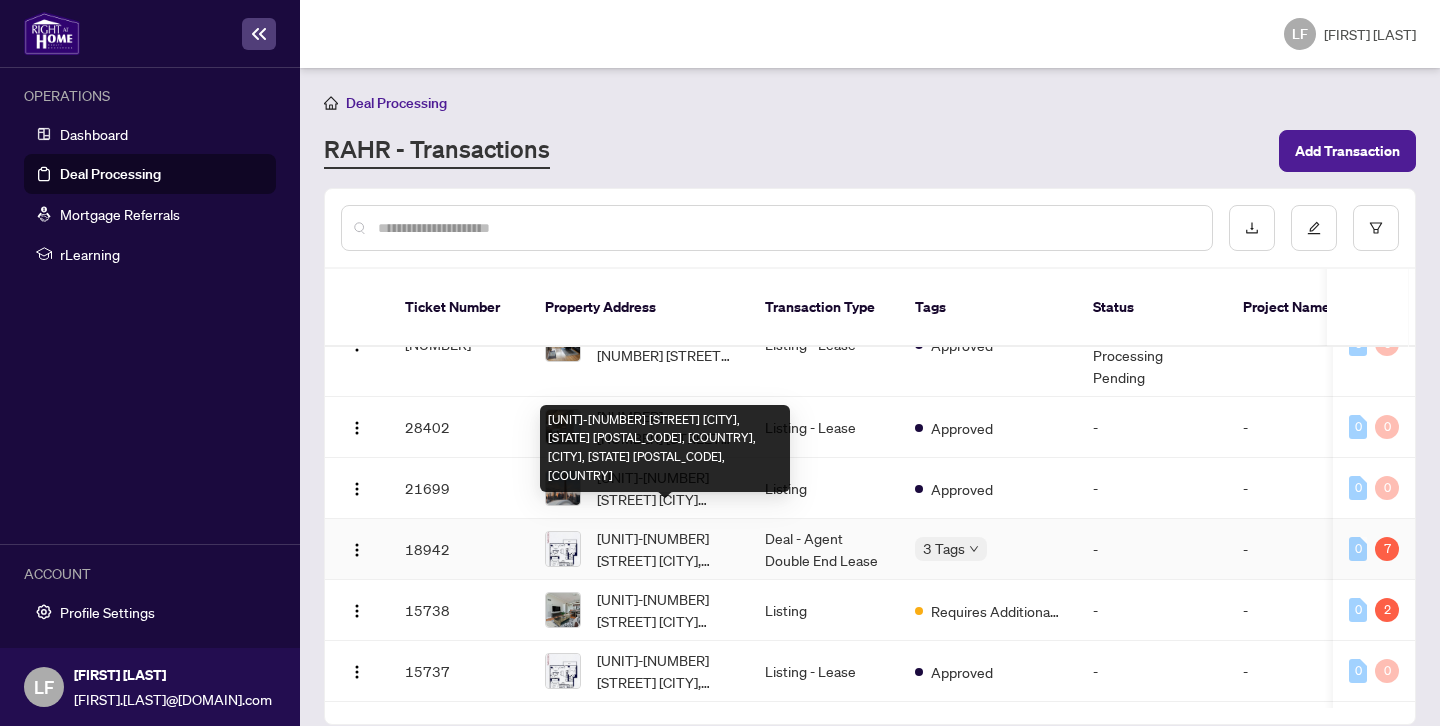 click on "[UNIT]-[NUMBER] [STREET] [CITY], [STATE] [POSTAL_CODE], [COUNTRY], [CITY], [STATE] [POSTAL_CODE], [COUNTRY]" at bounding box center [665, 549] 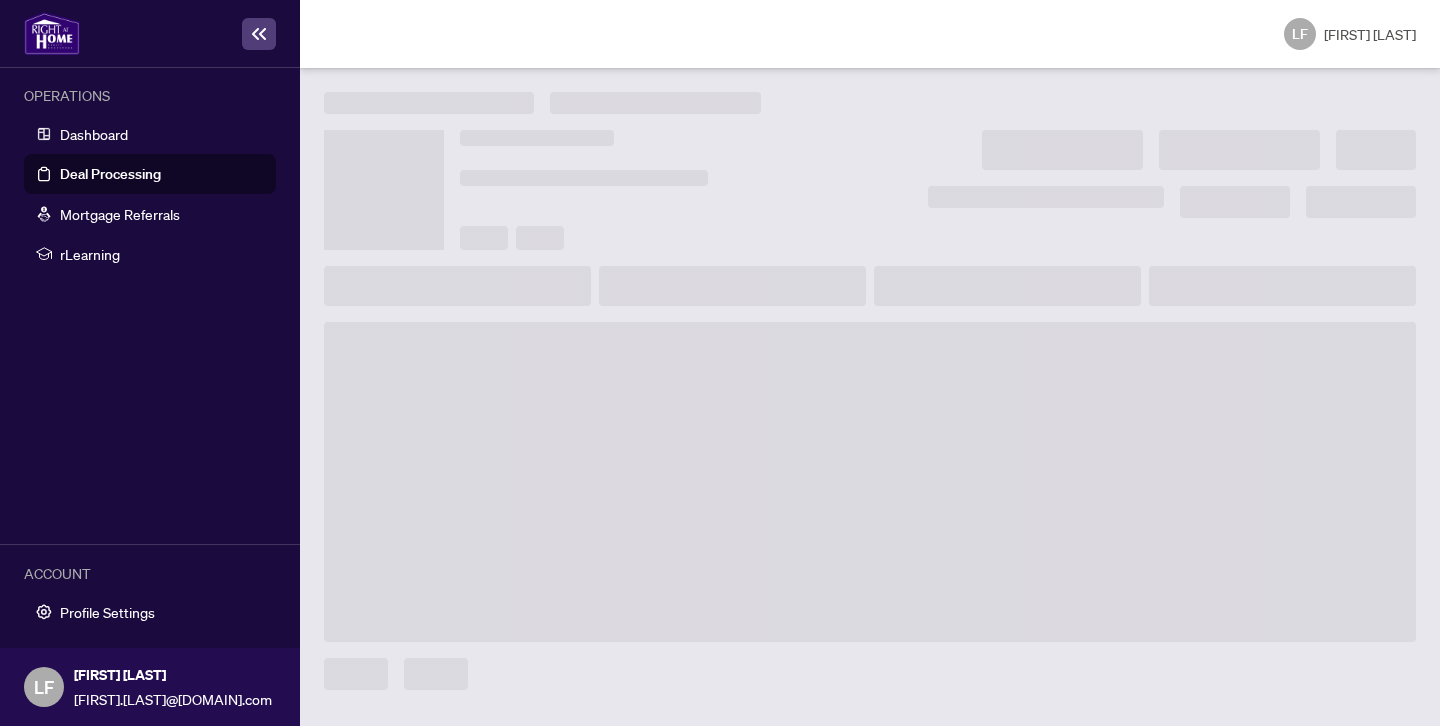 scroll, scrollTop: 0, scrollLeft: 0, axis: both 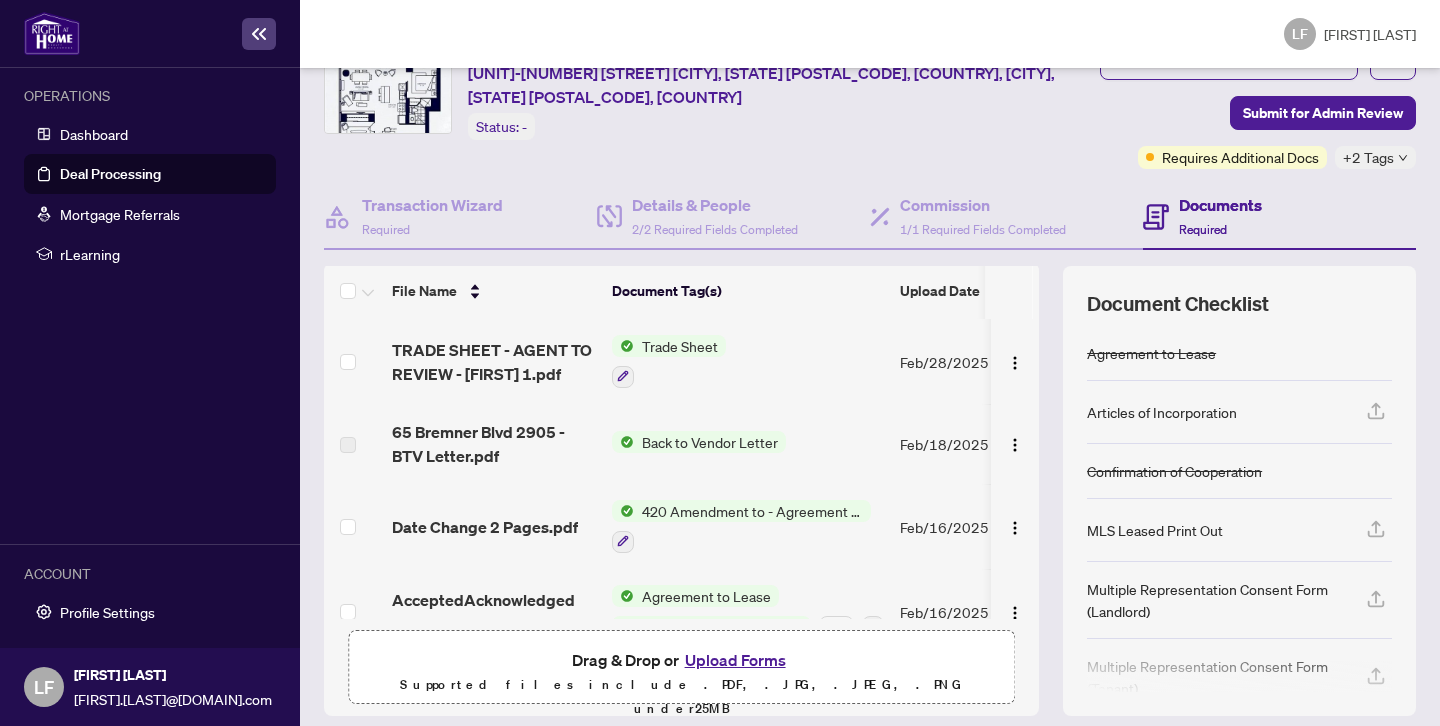 click on "Trade Sheet" at bounding box center (680, 346) 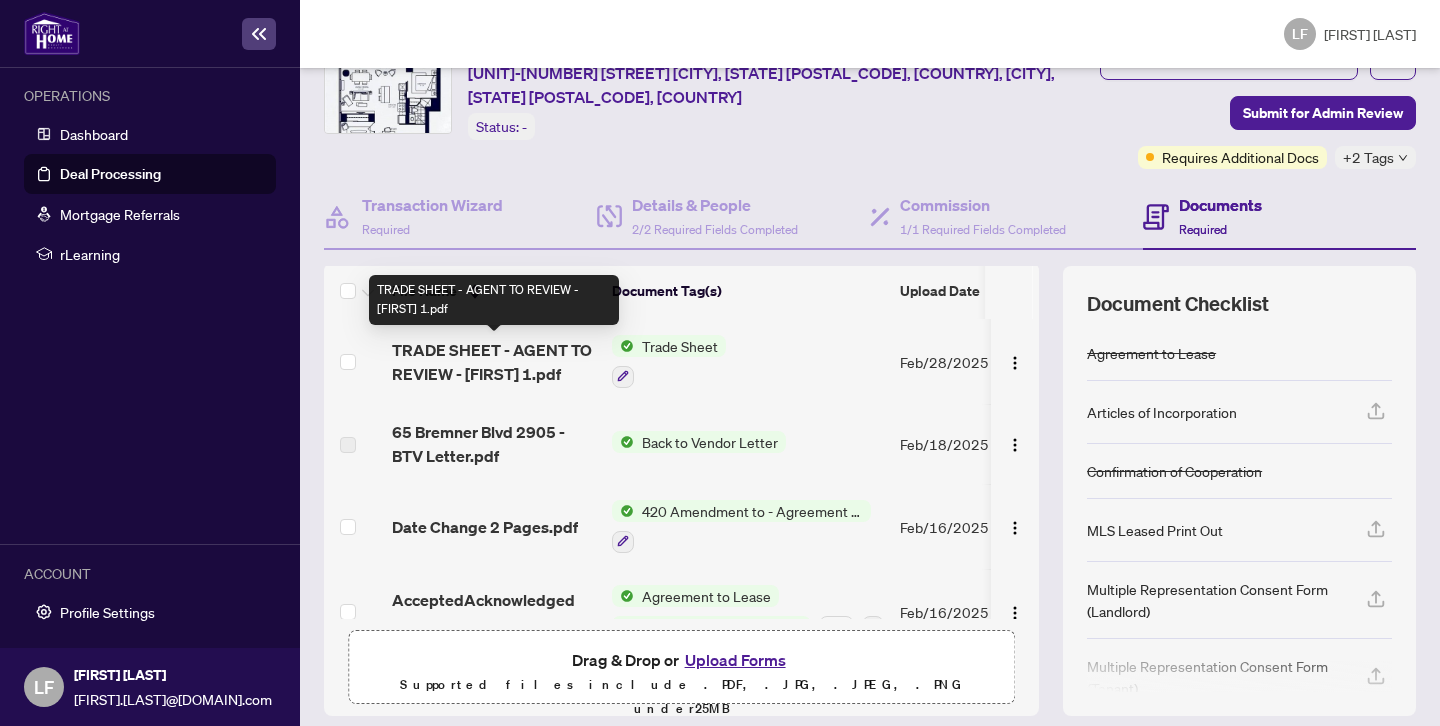 click on "TRADE SHEET - AGENT TO REVIEW - [FIRST] 1.pdf" at bounding box center [494, 362] 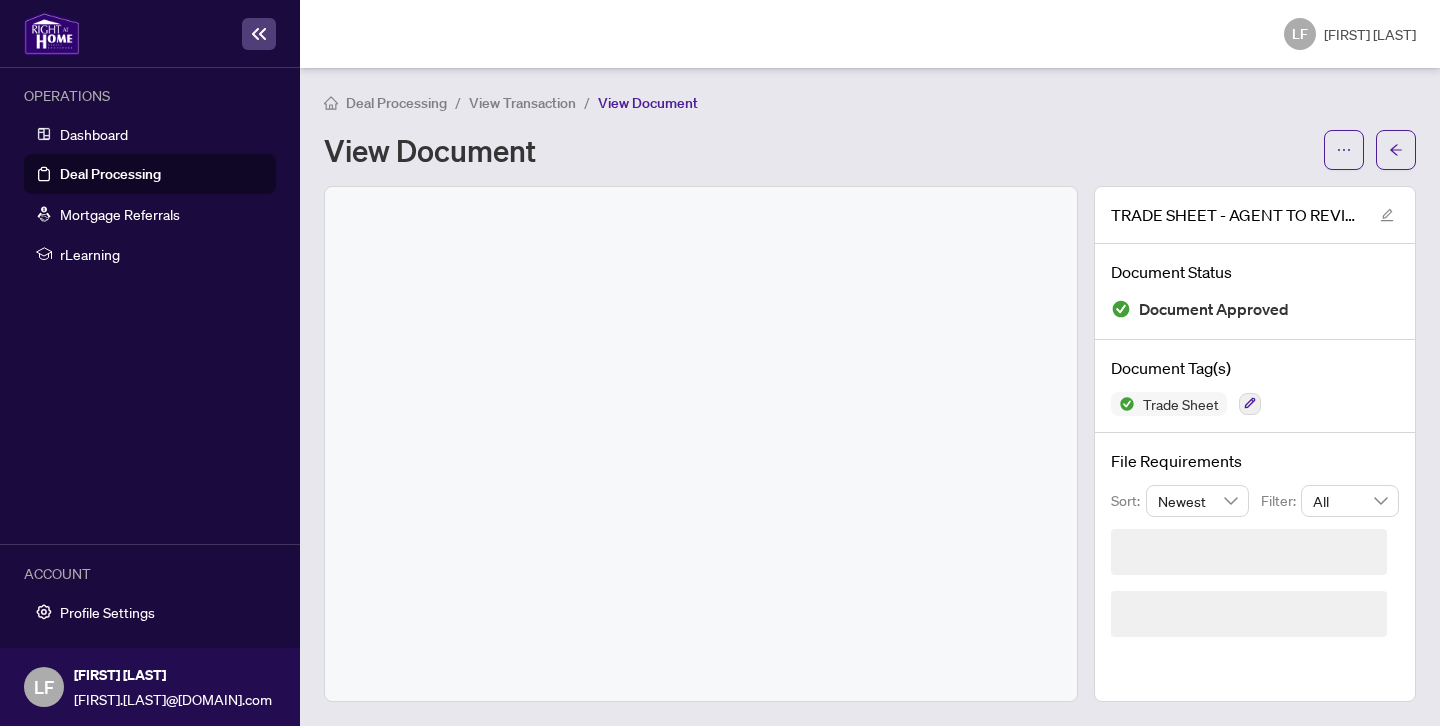 scroll, scrollTop: 0, scrollLeft: 0, axis: both 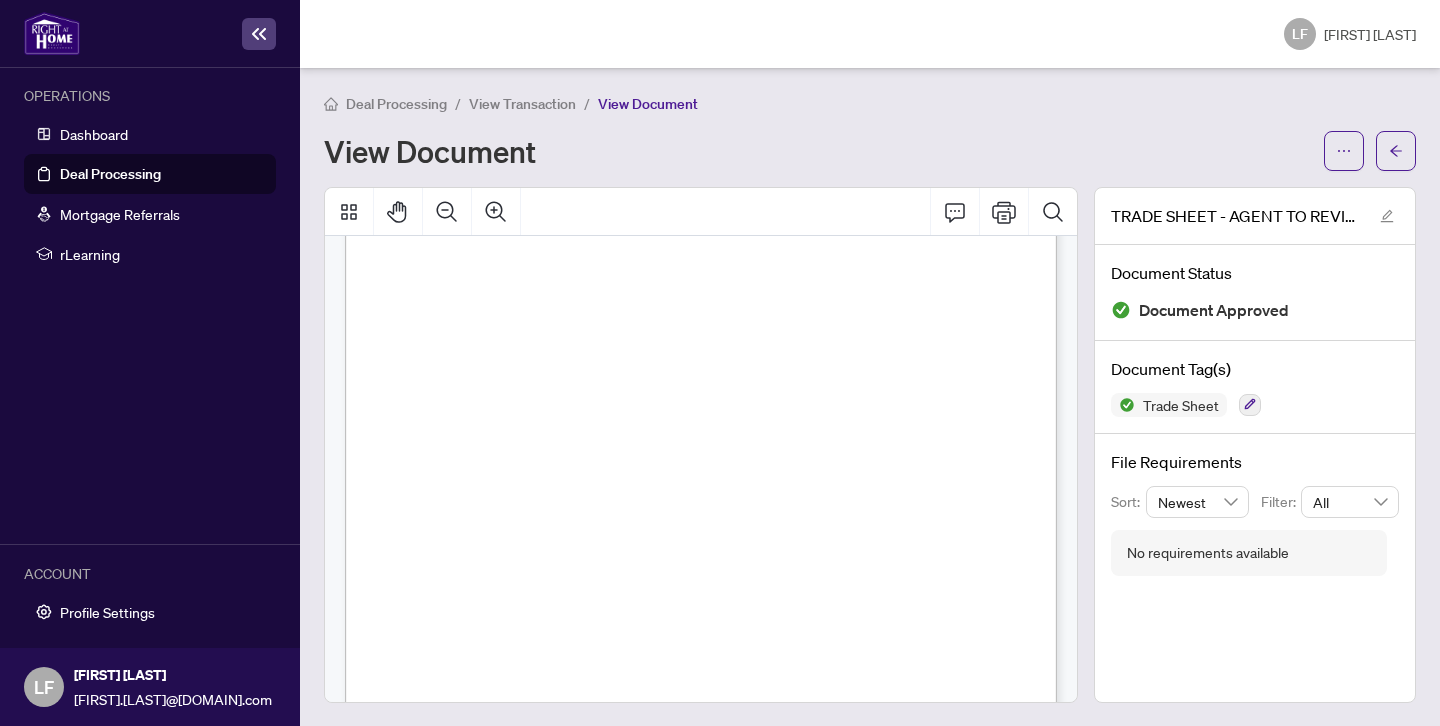 click on "Deal Processing" at bounding box center [110, 174] 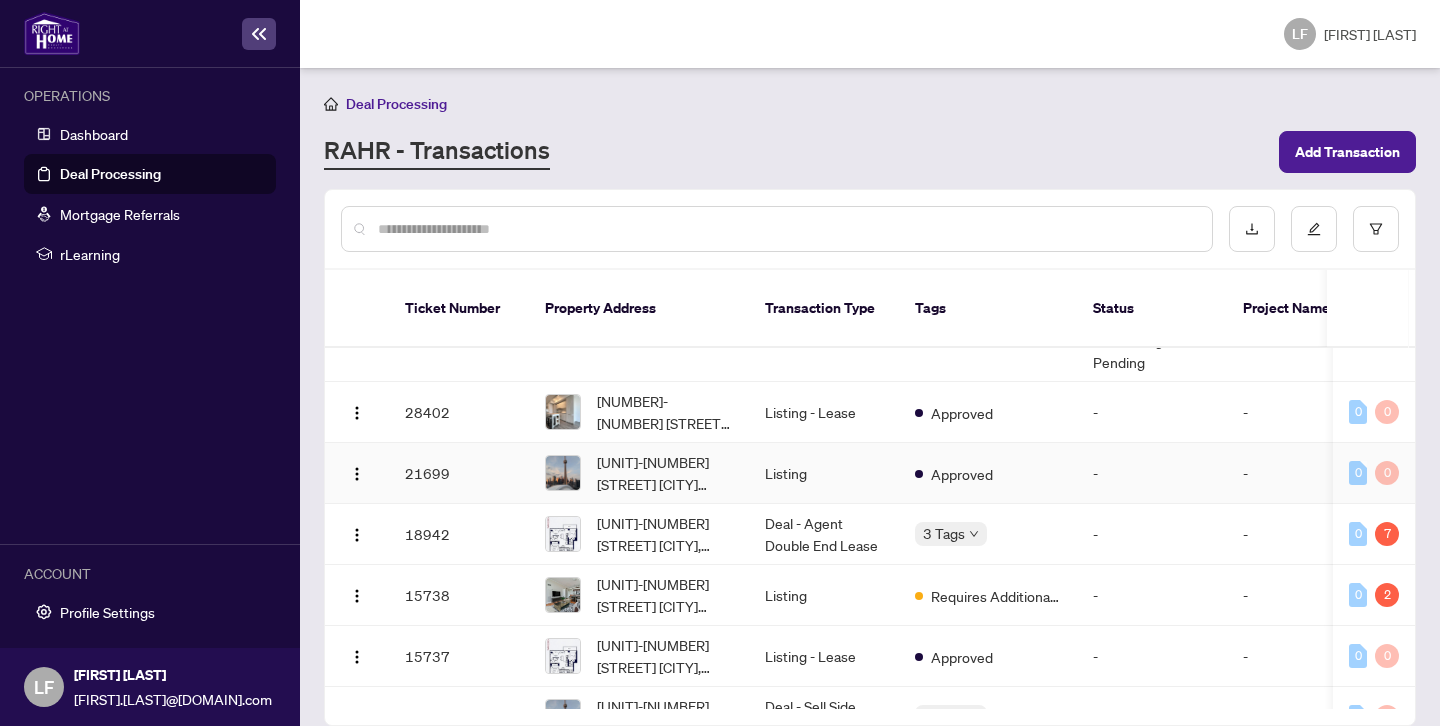 scroll, scrollTop: 327, scrollLeft: 0, axis: vertical 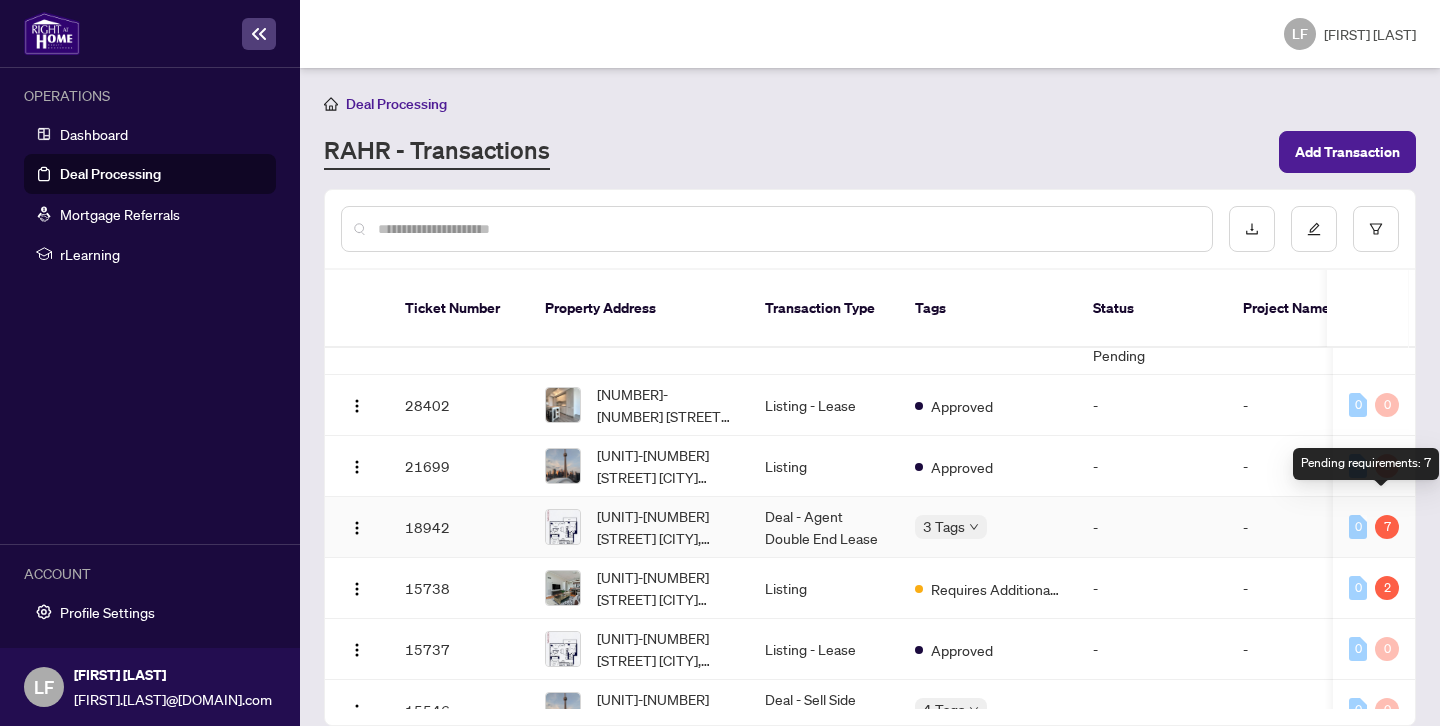click on "7" at bounding box center [1387, 527] 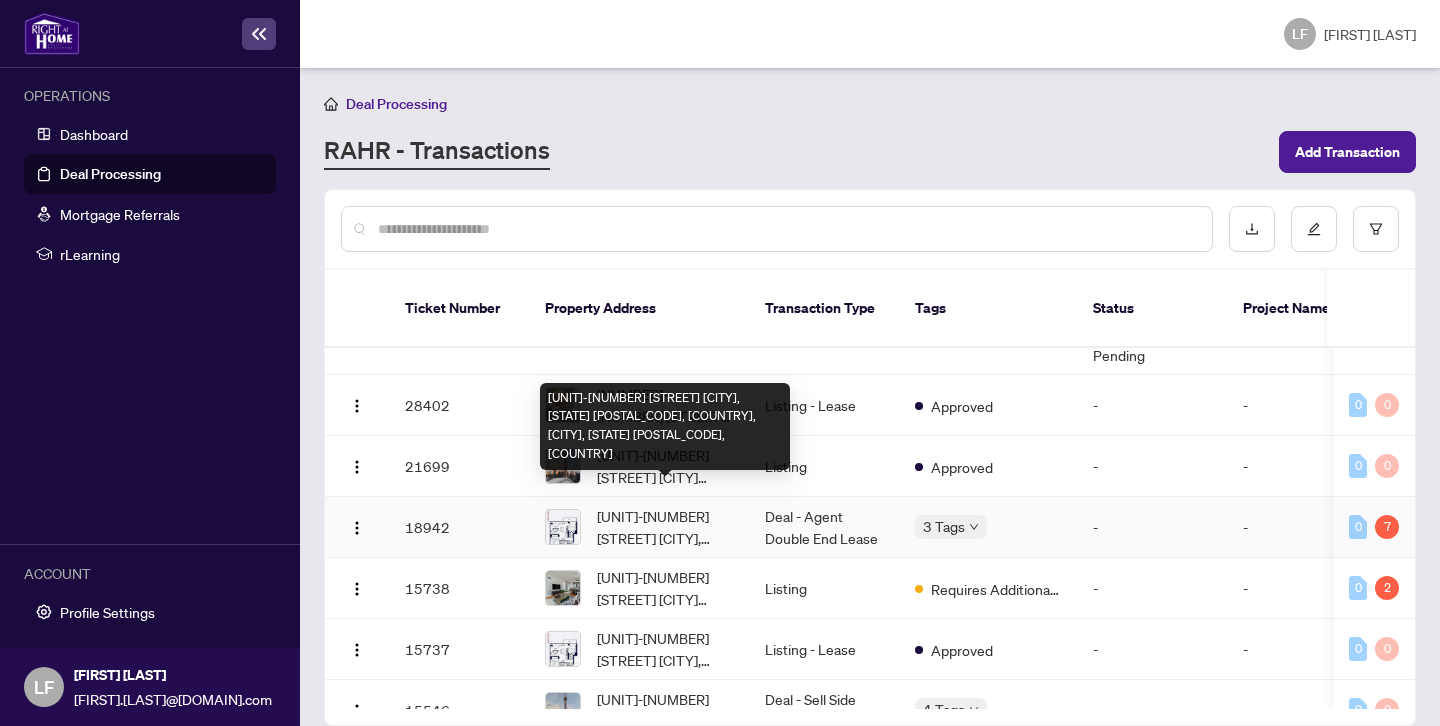 click on "[UNIT]-[NUMBER] [STREET] [CITY], [STATE] [POSTAL_CODE], [COUNTRY], [CITY], [STATE] [POSTAL_CODE], [COUNTRY]" at bounding box center (665, 527) 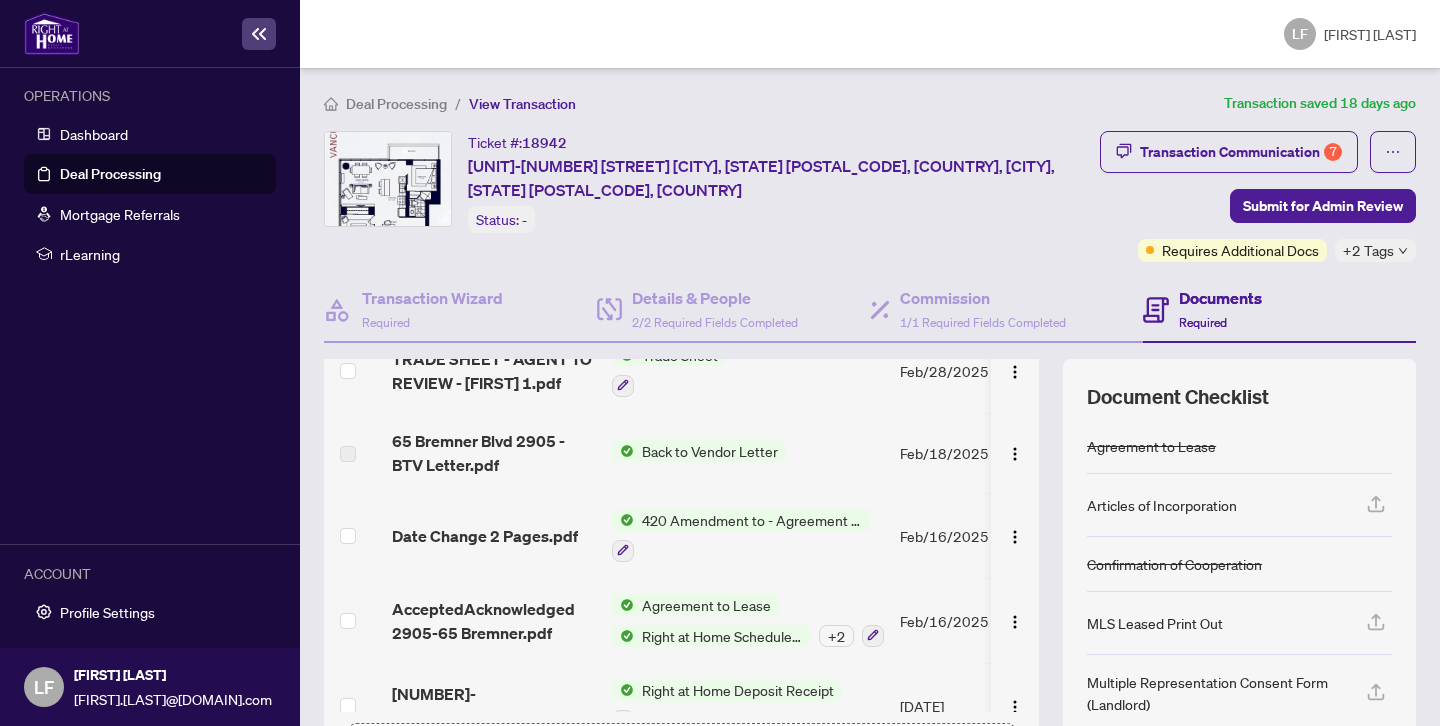 scroll, scrollTop: 127, scrollLeft: 0, axis: vertical 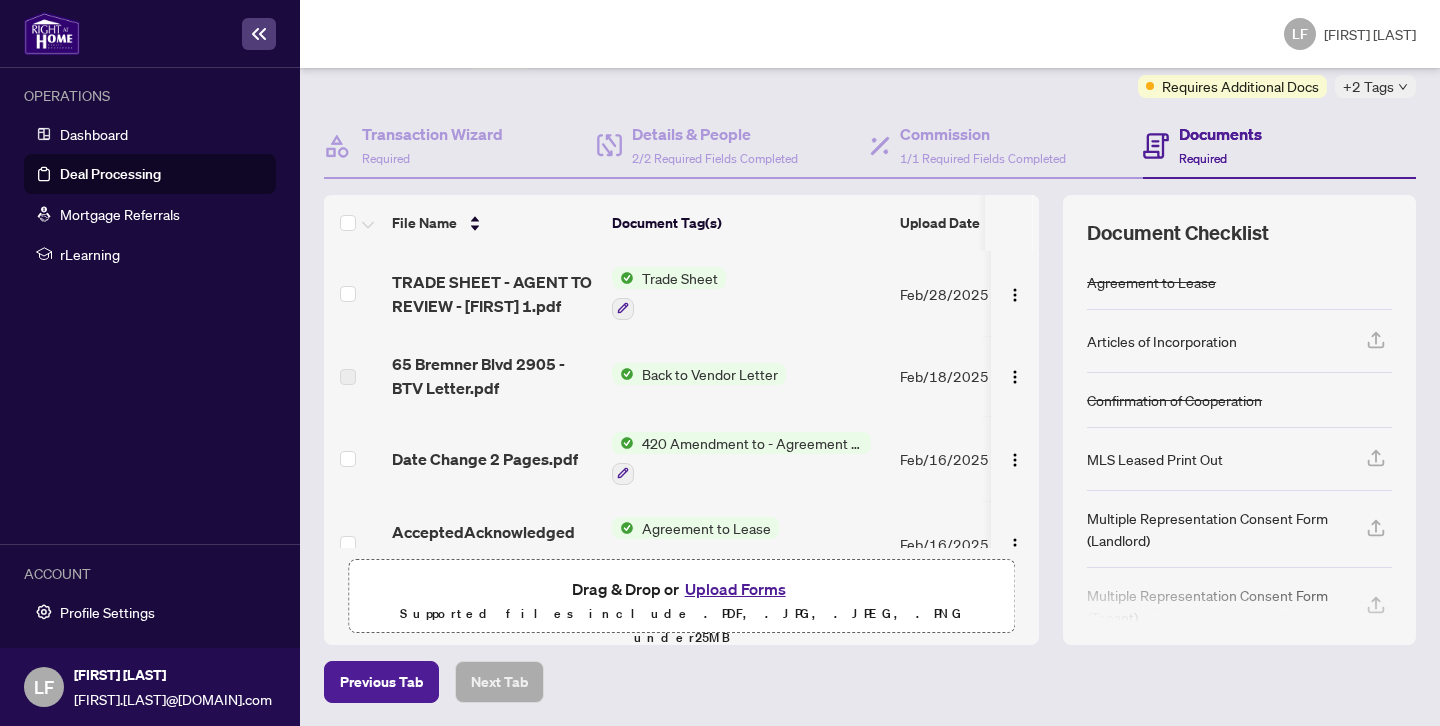 click on "Deal Processing" at bounding box center (110, 174) 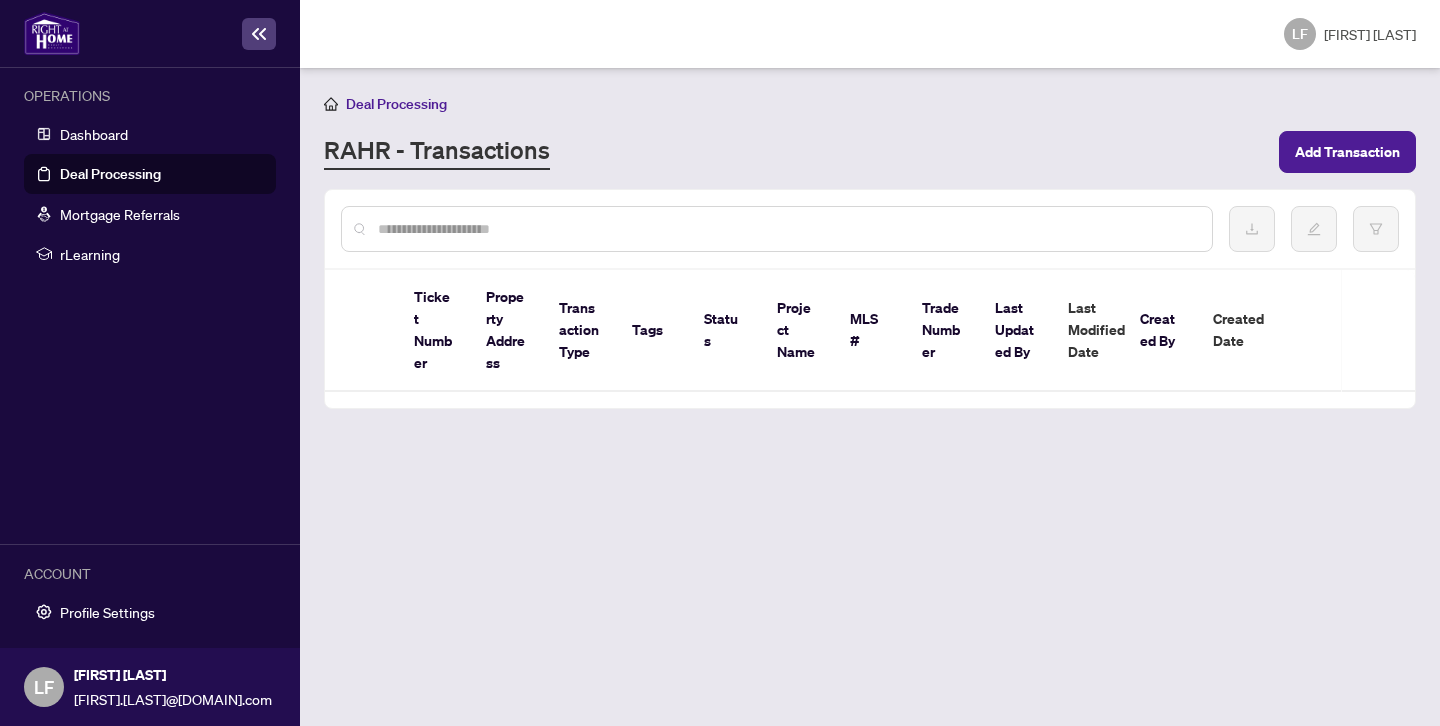 scroll, scrollTop: 0, scrollLeft: 0, axis: both 